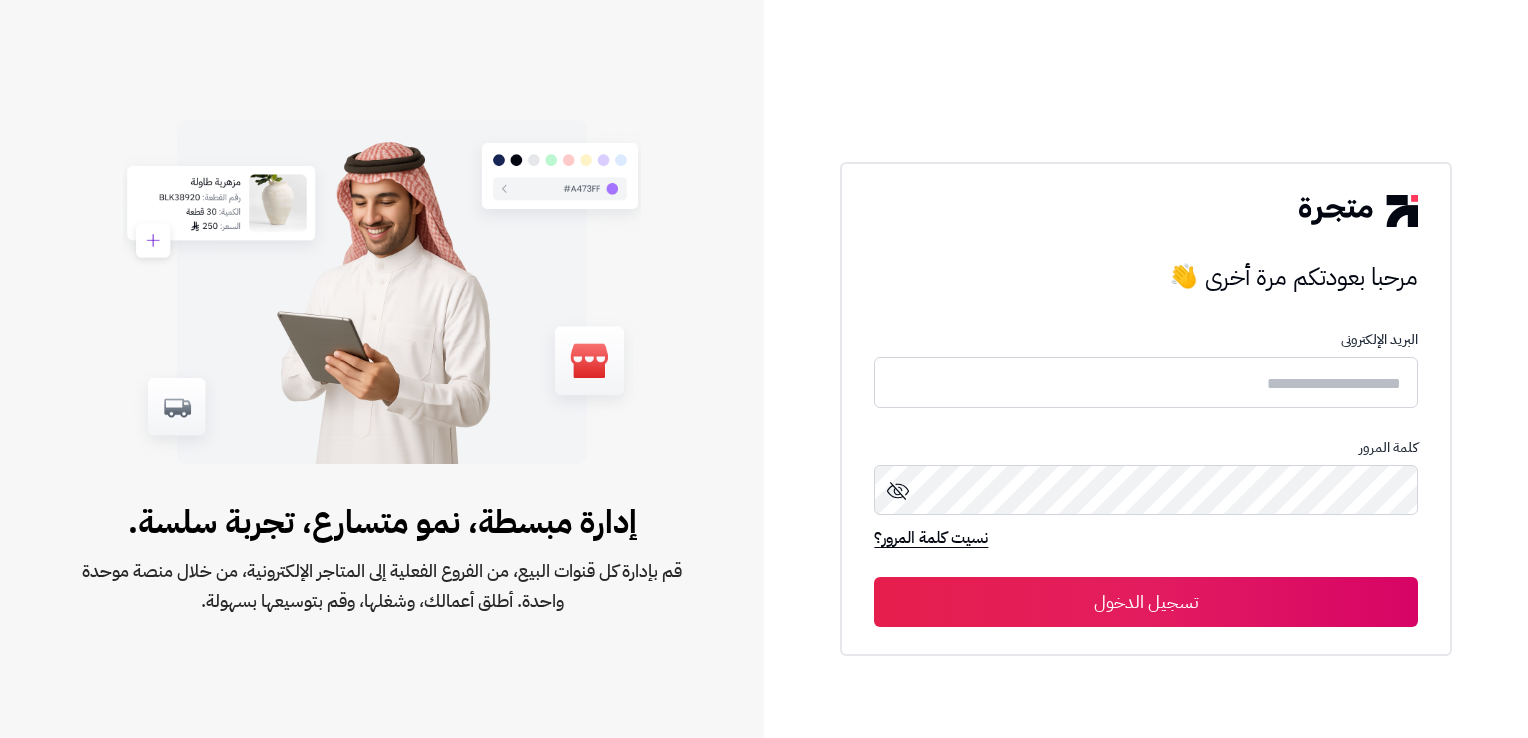 scroll, scrollTop: 0, scrollLeft: 0, axis: both 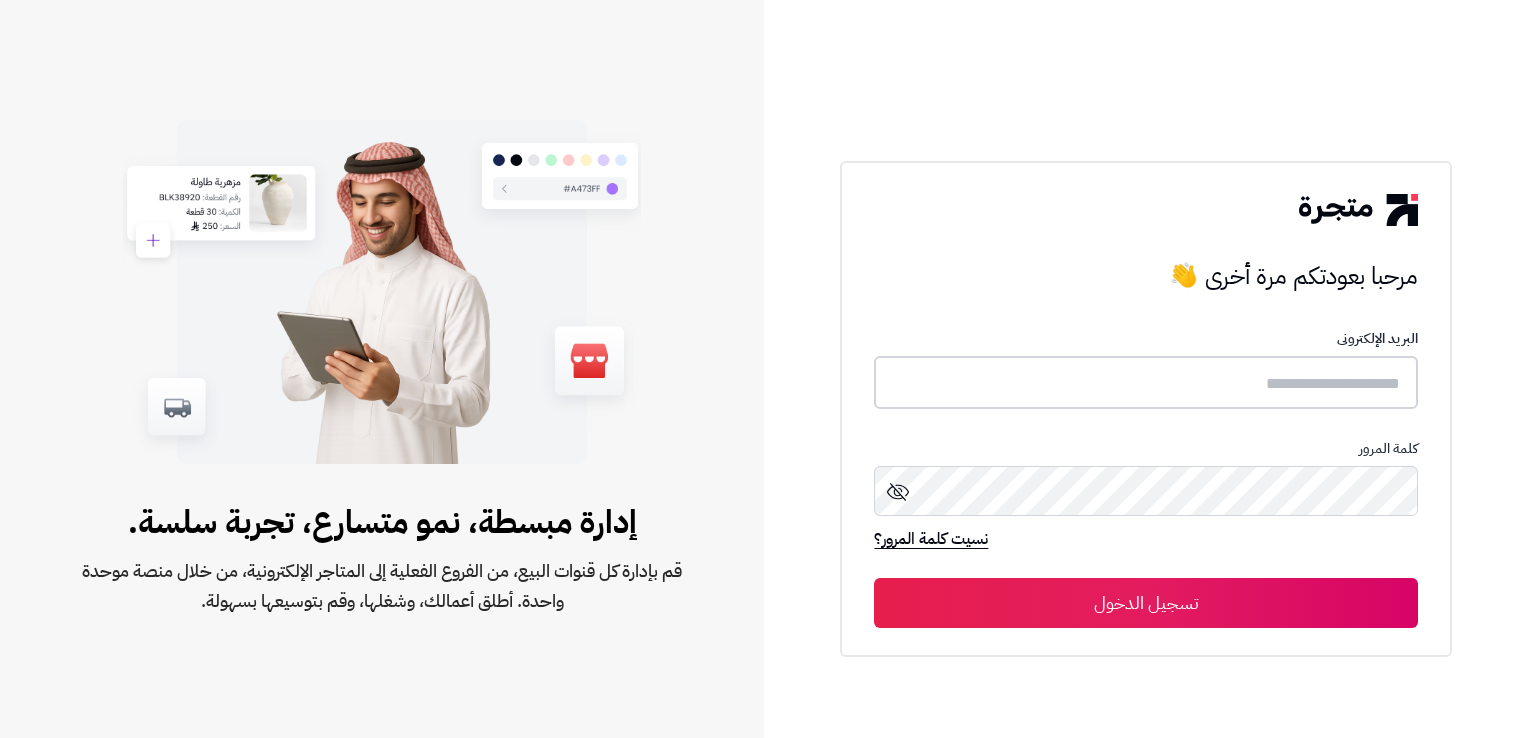 type on "**********" 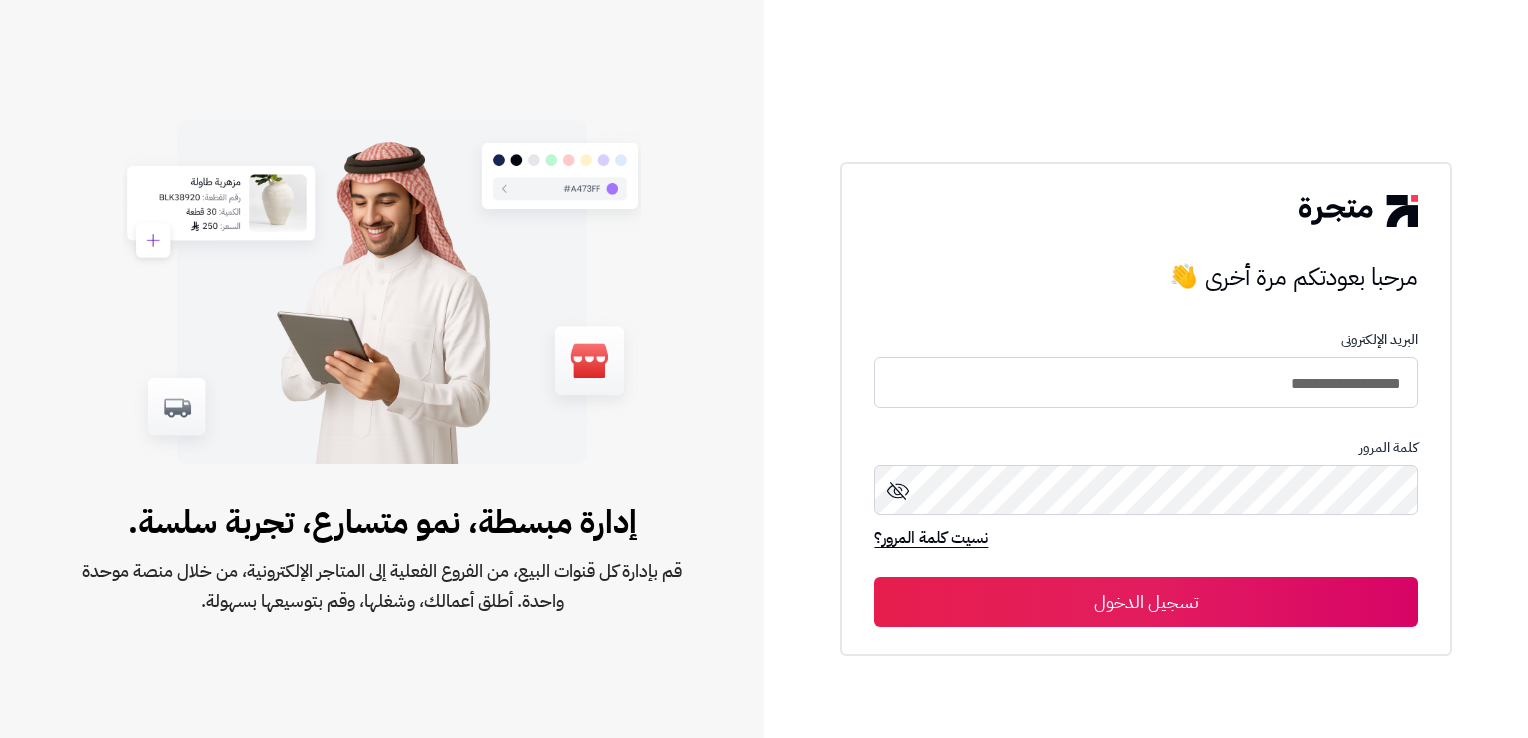 click on "تسجيل الدخول" at bounding box center [1145, 602] 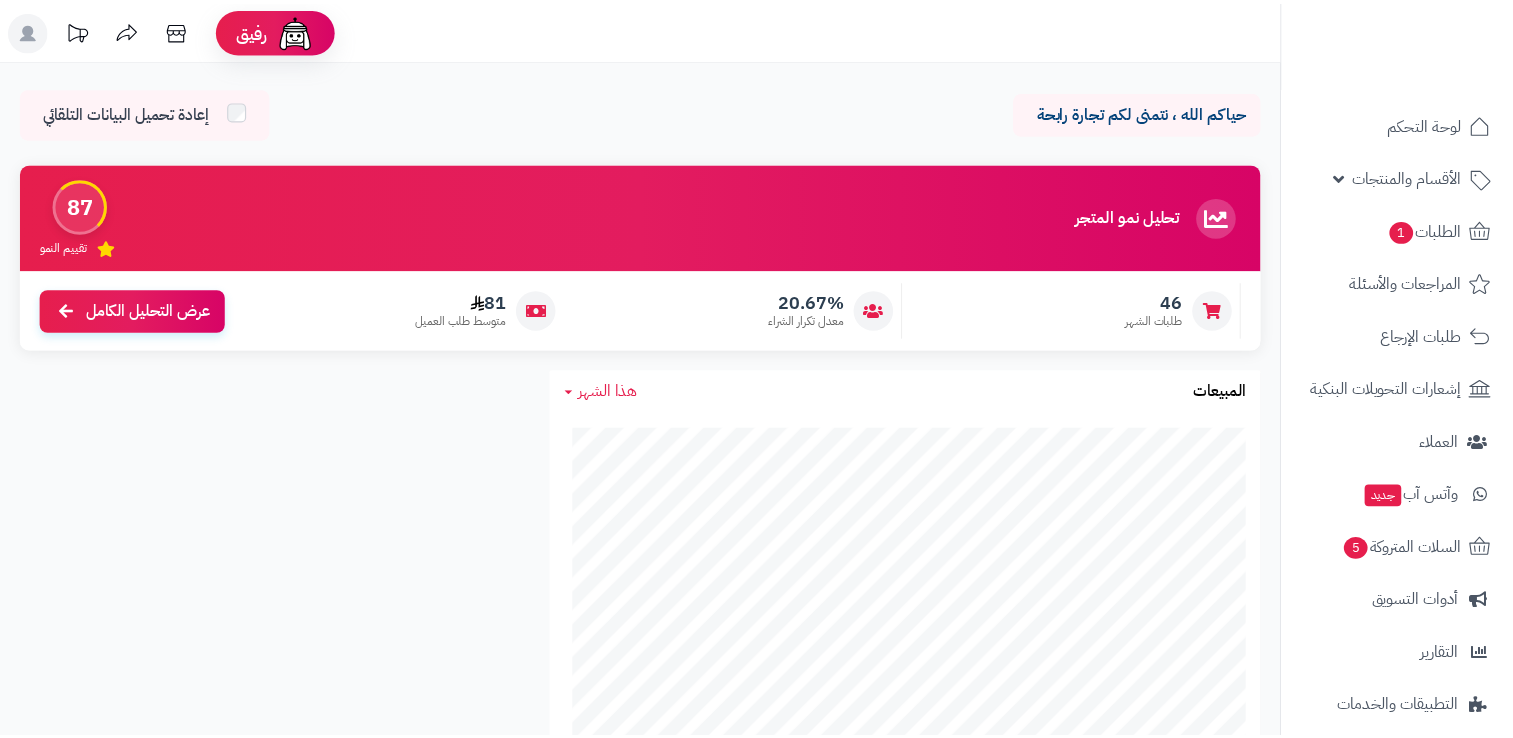 scroll, scrollTop: 0, scrollLeft: 0, axis: both 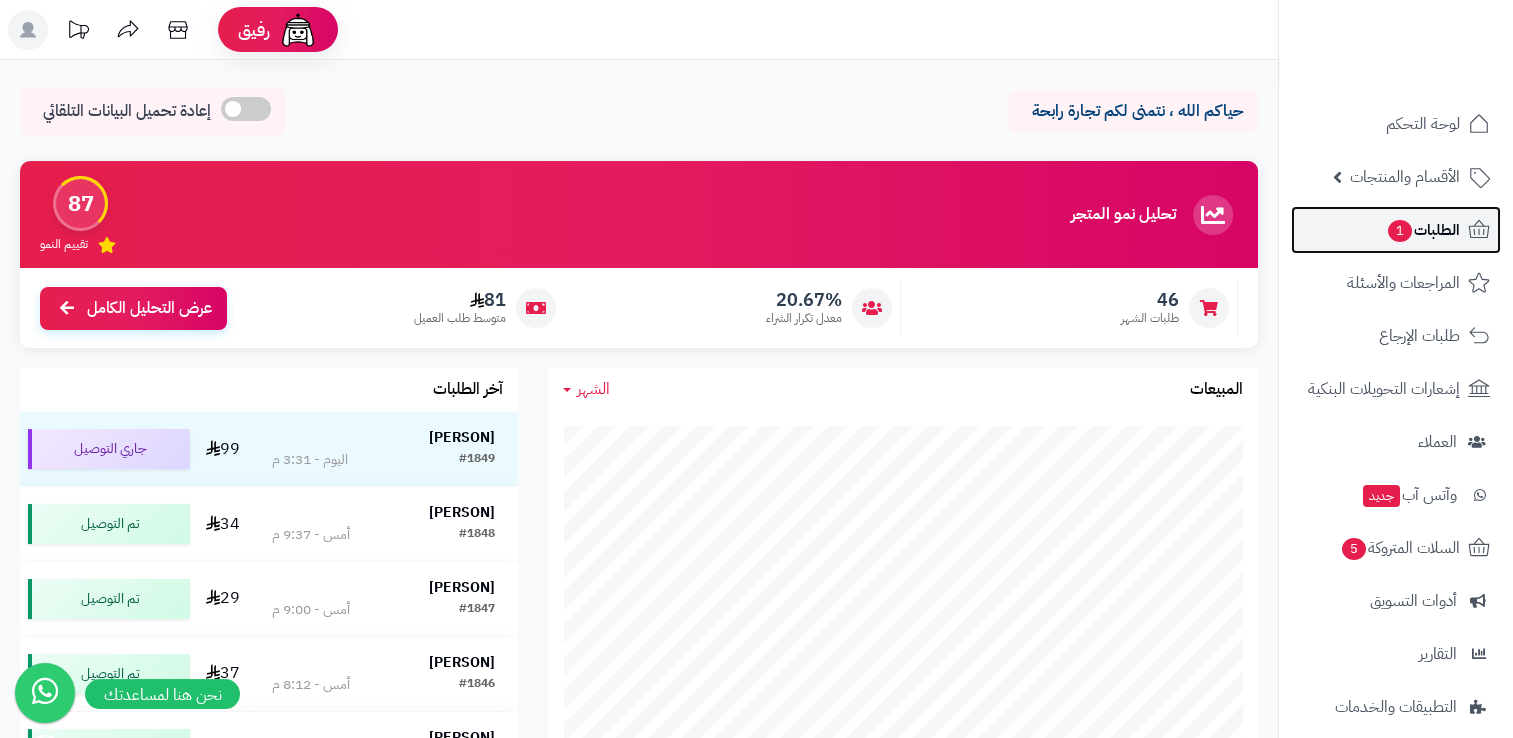click on "1" at bounding box center (1400, 231) 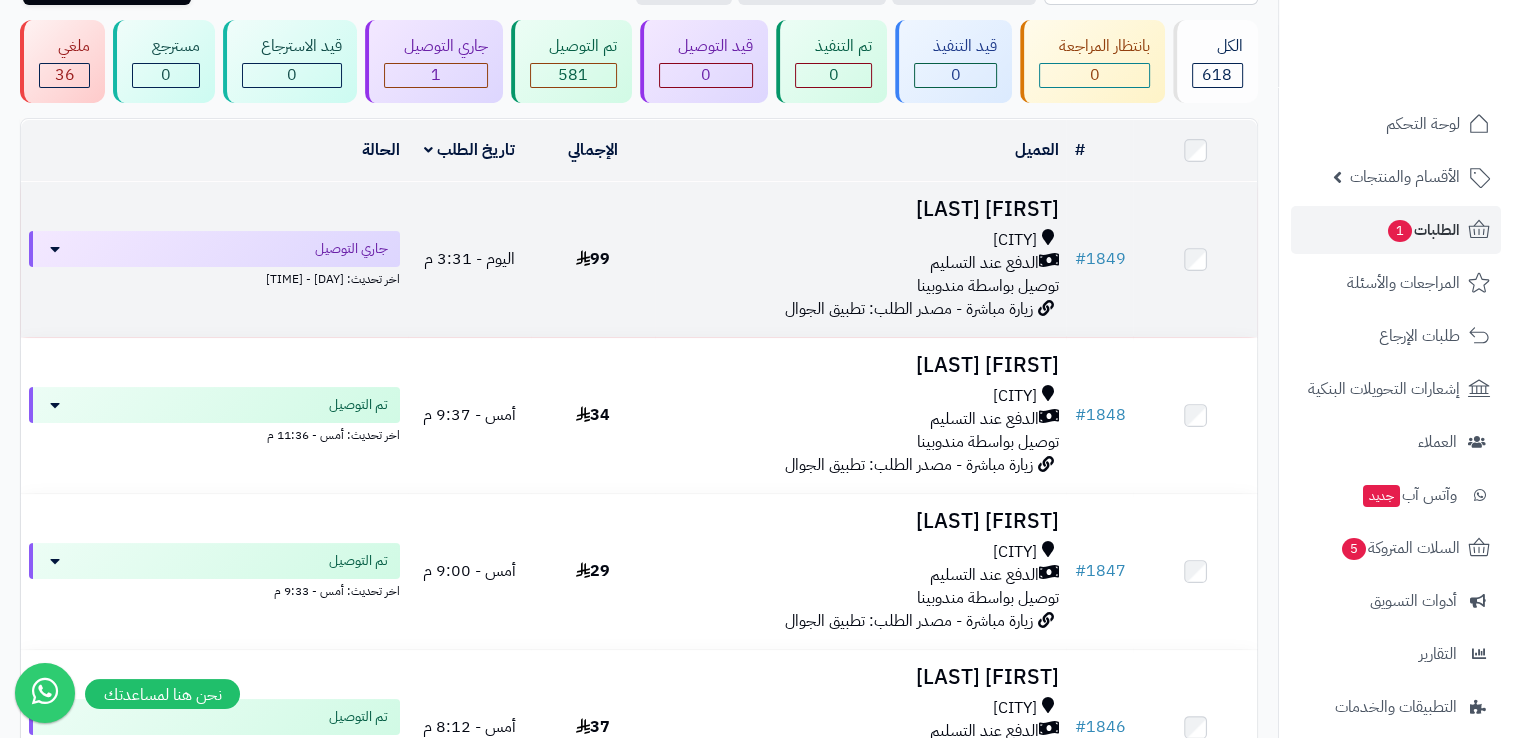 scroll, scrollTop: 200, scrollLeft: 0, axis: vertical 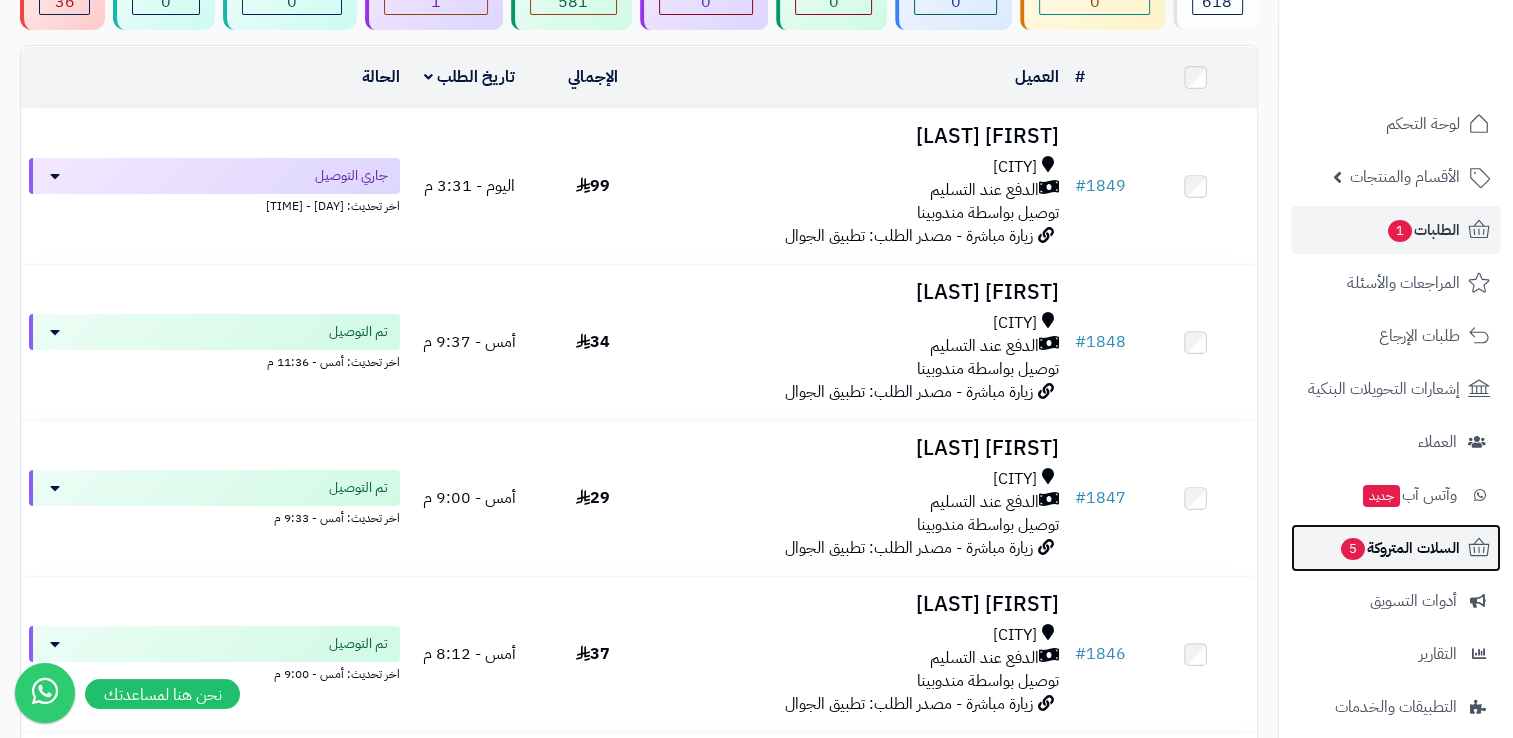 click on "السلات المتروكة  5" at bounding box center (1396, 548) 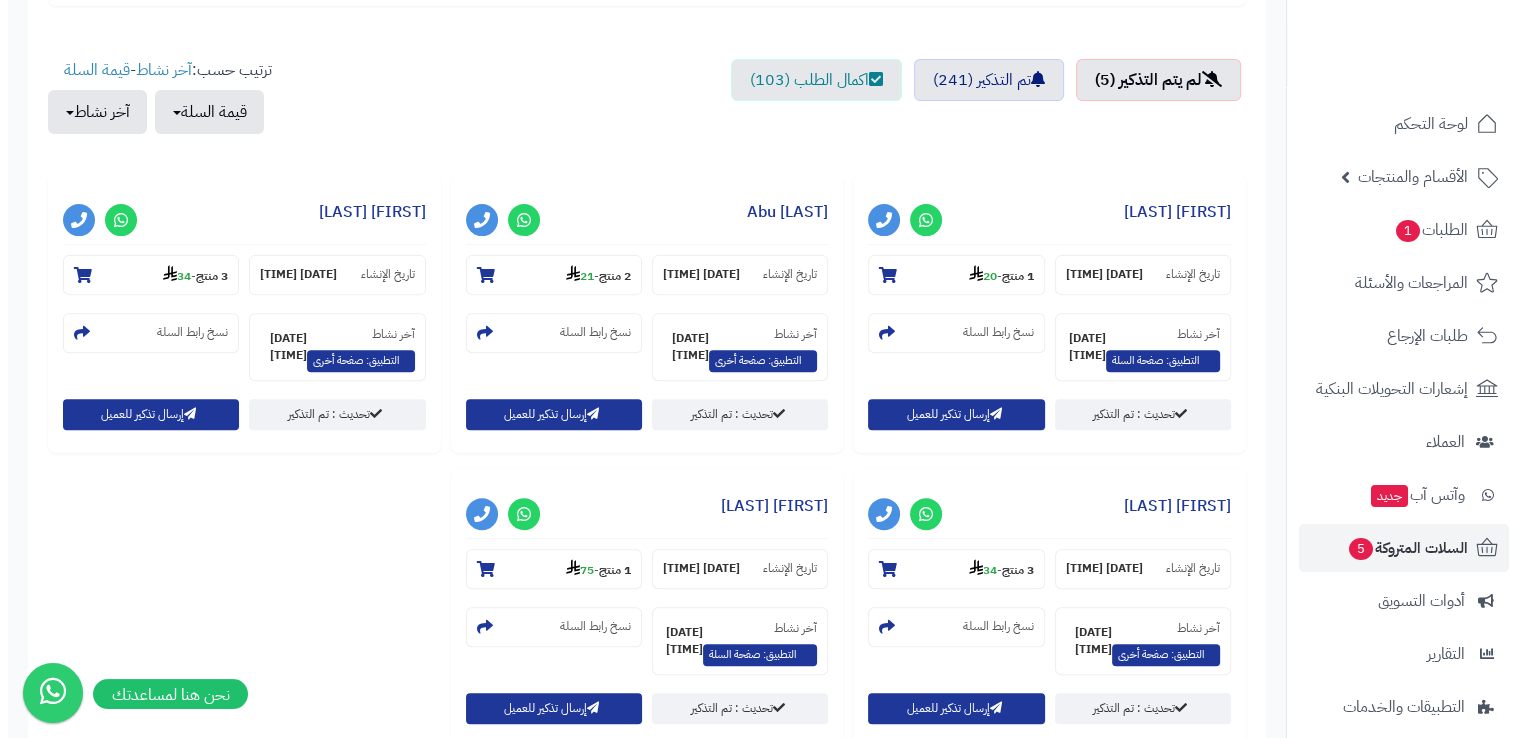 scroll, scrollTop: 700, scrollLeft: 0, axis: vertical 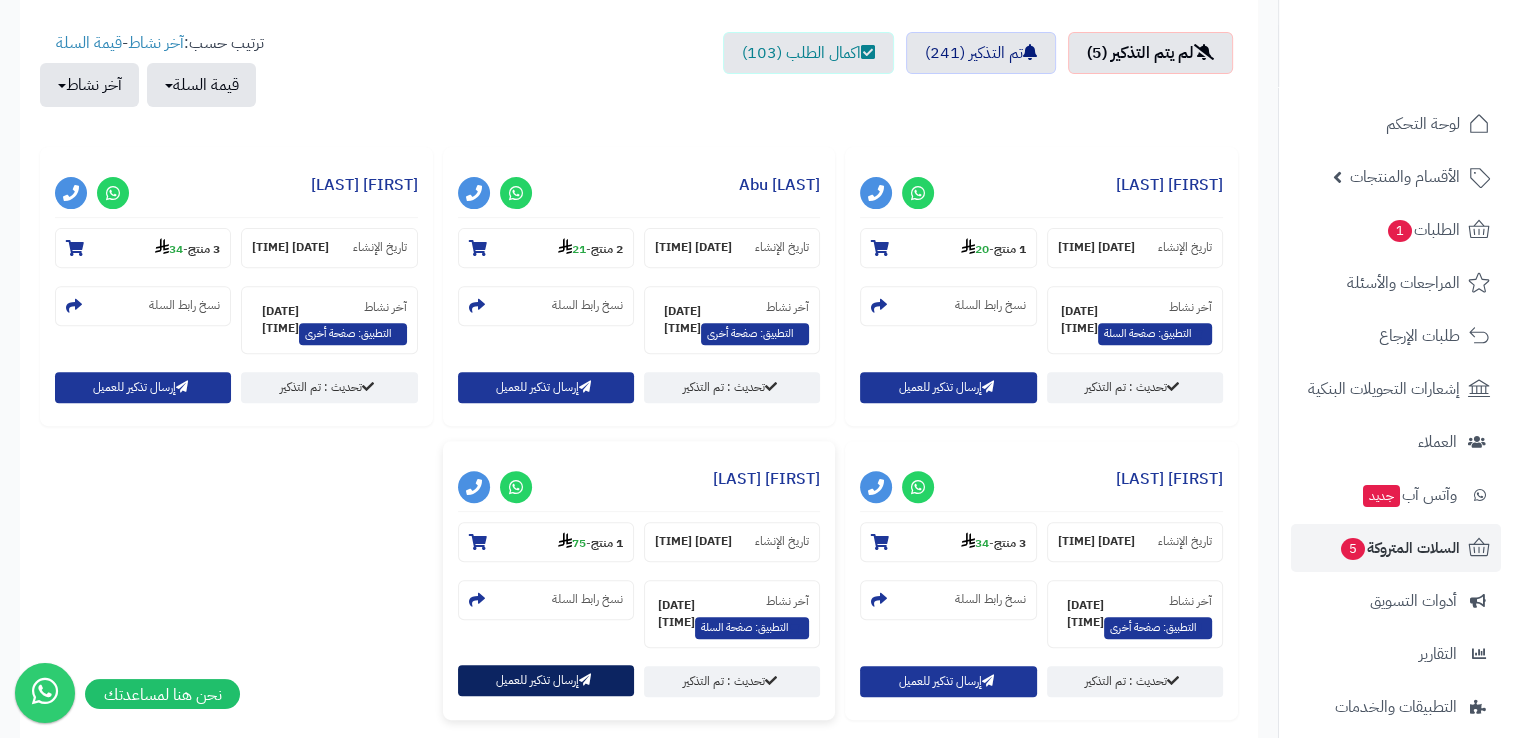 click on "إرسال تذكير للعميل" at bounding box center (546, 680) 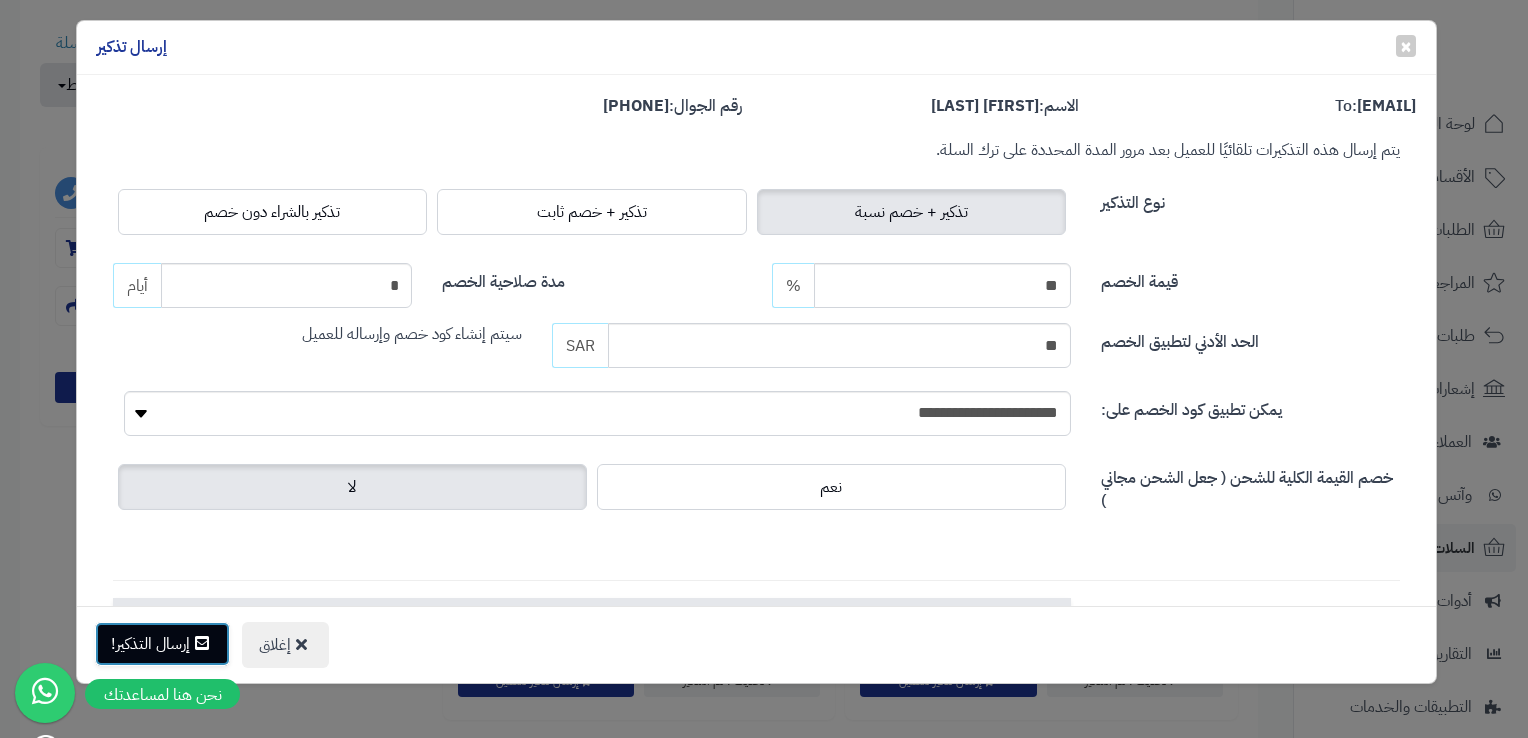 click on "إرسال التذكير!" at bounding box center [162, 644] 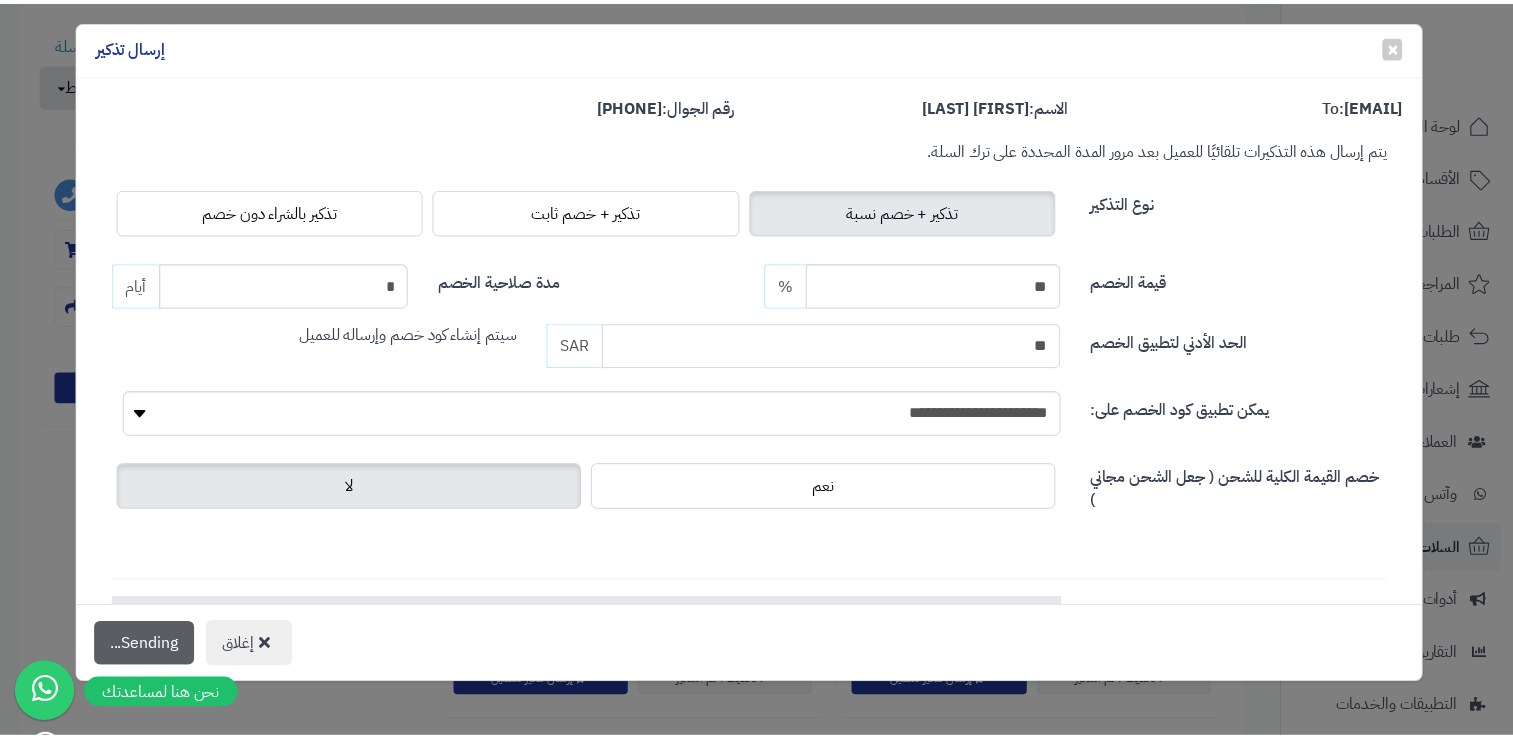scroll, scrollTop: 764, scrollLeft: 0, axis: vertical 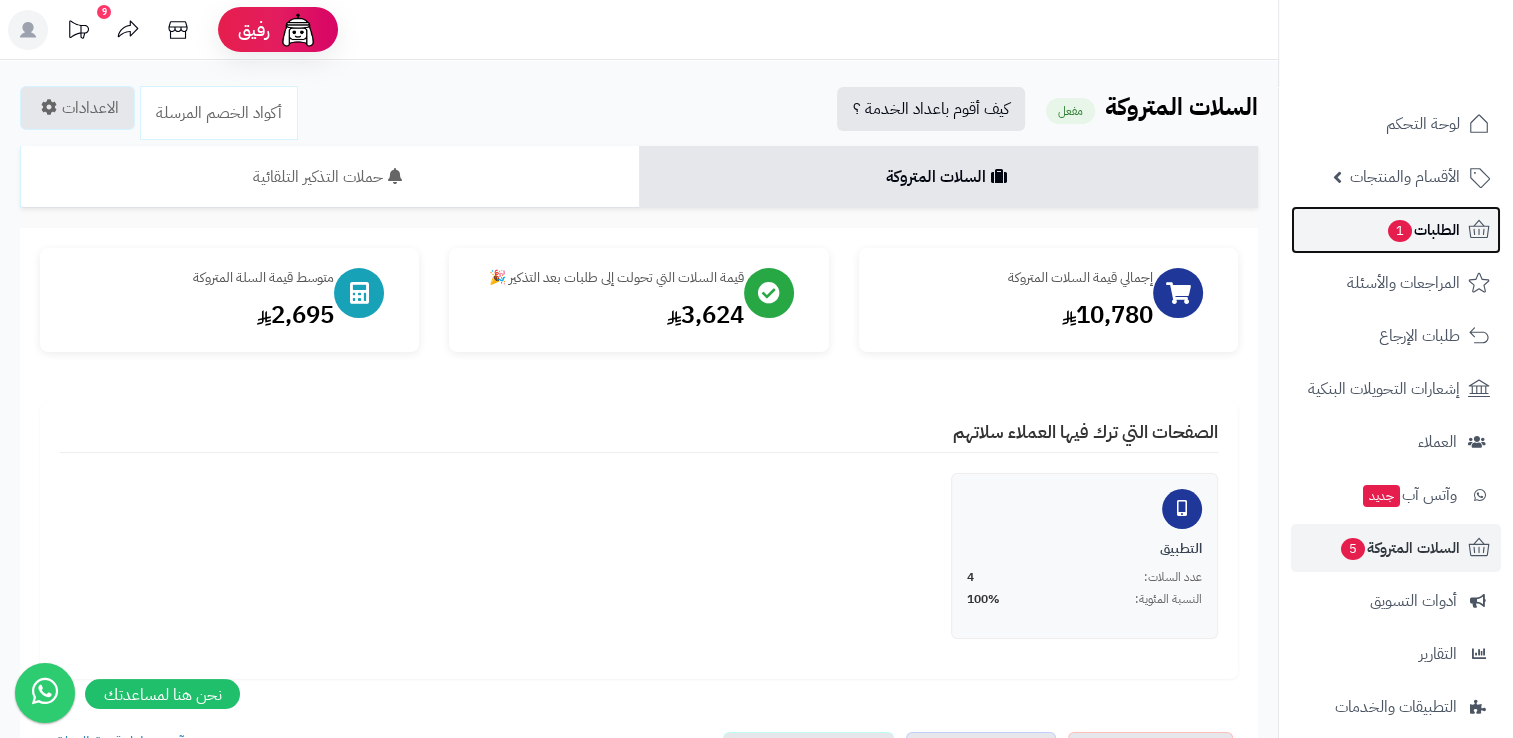 click on "الطلبات  1" at bounding box center (1396, 230) 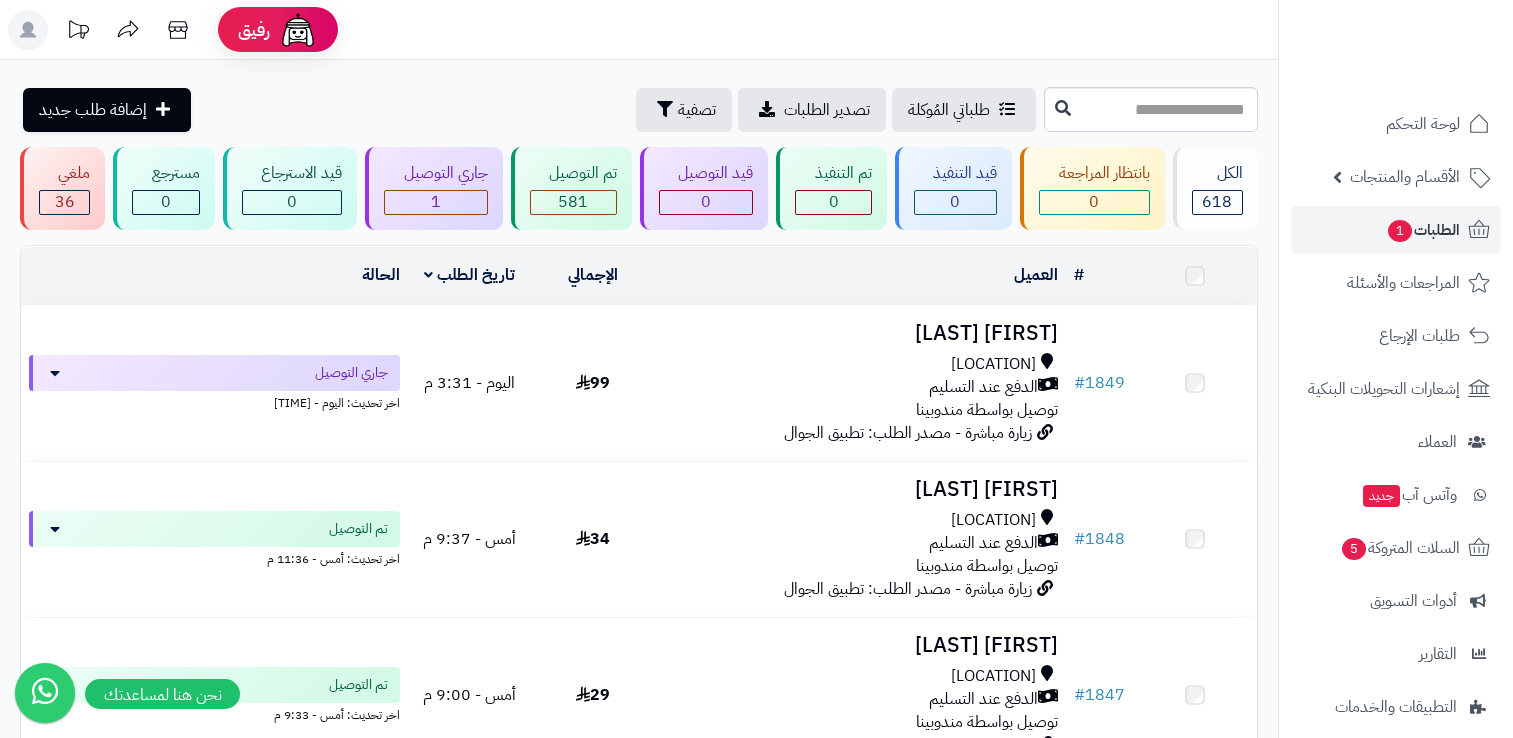 scroll, scrollTop: 0, scrollLeft: 0, axis: both 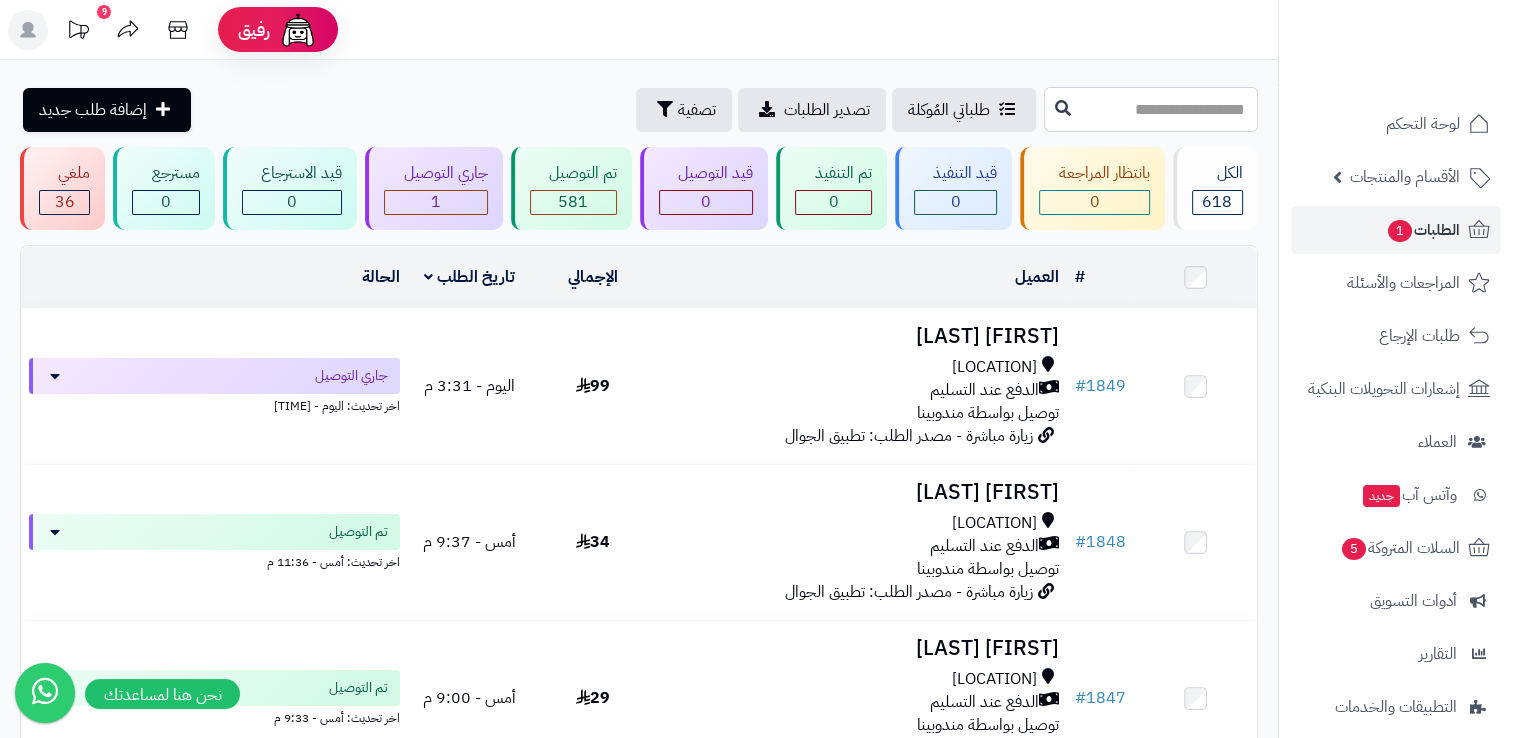 click at bounding box center (1151, 109) 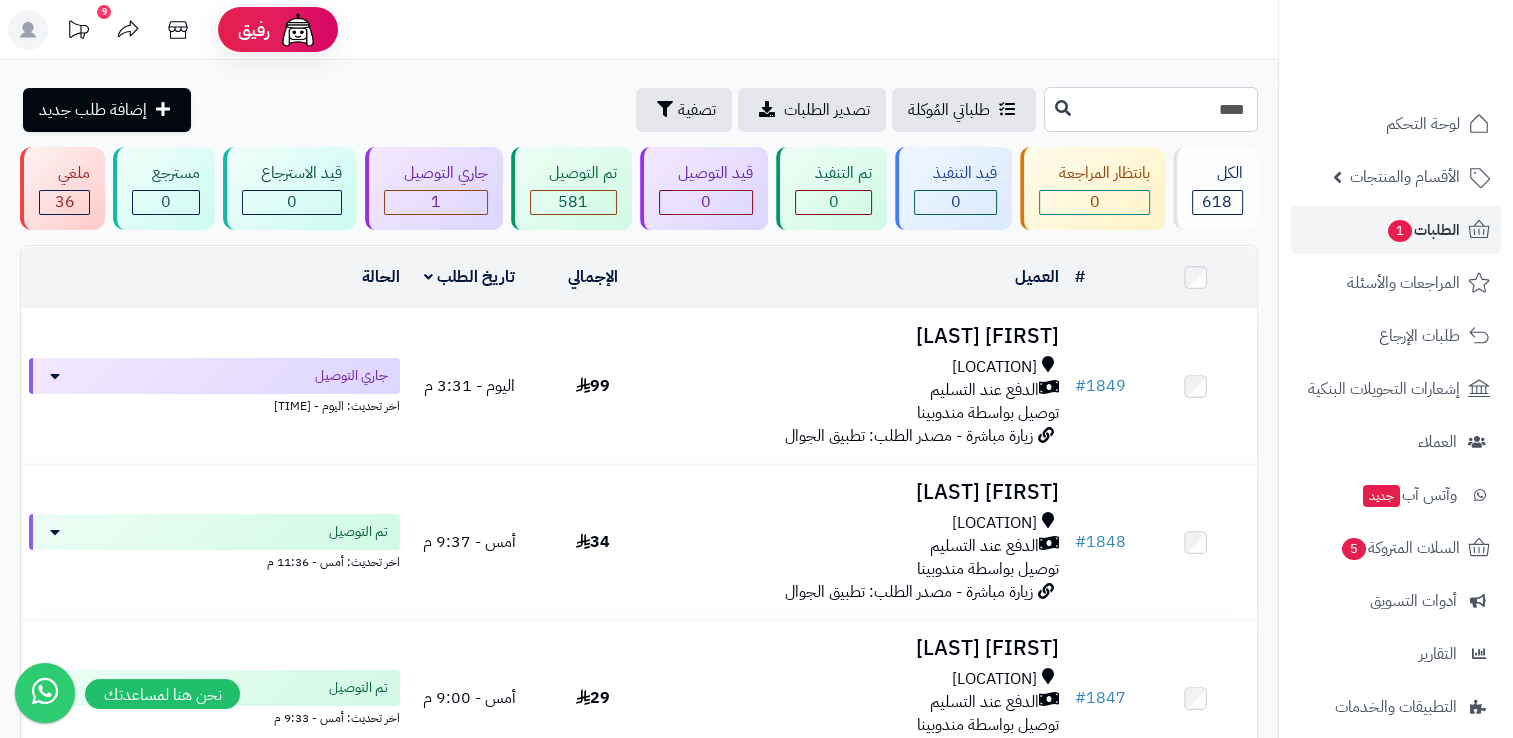 type on "****" 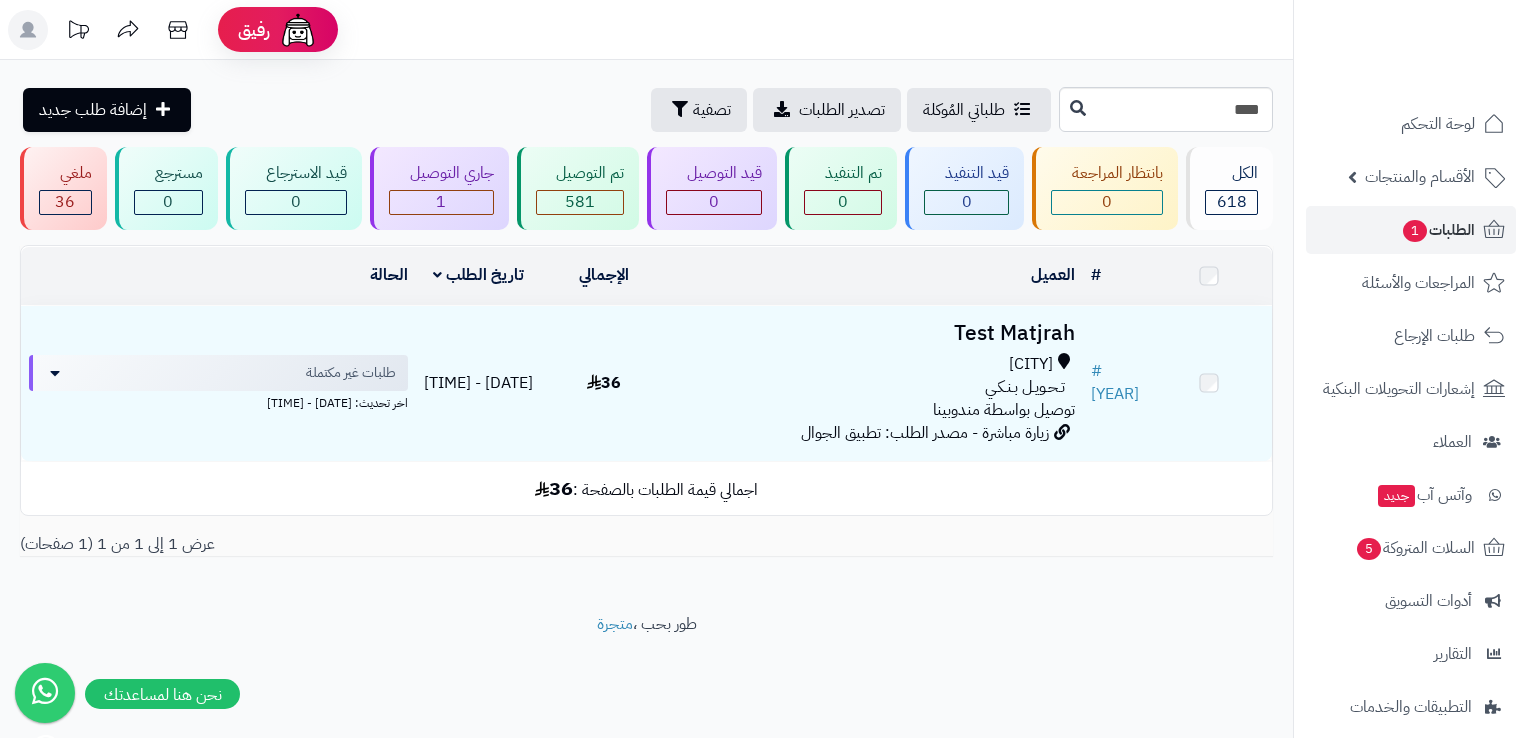 scroll, scrollTop: 0, scrollLeft: 0, axis: both 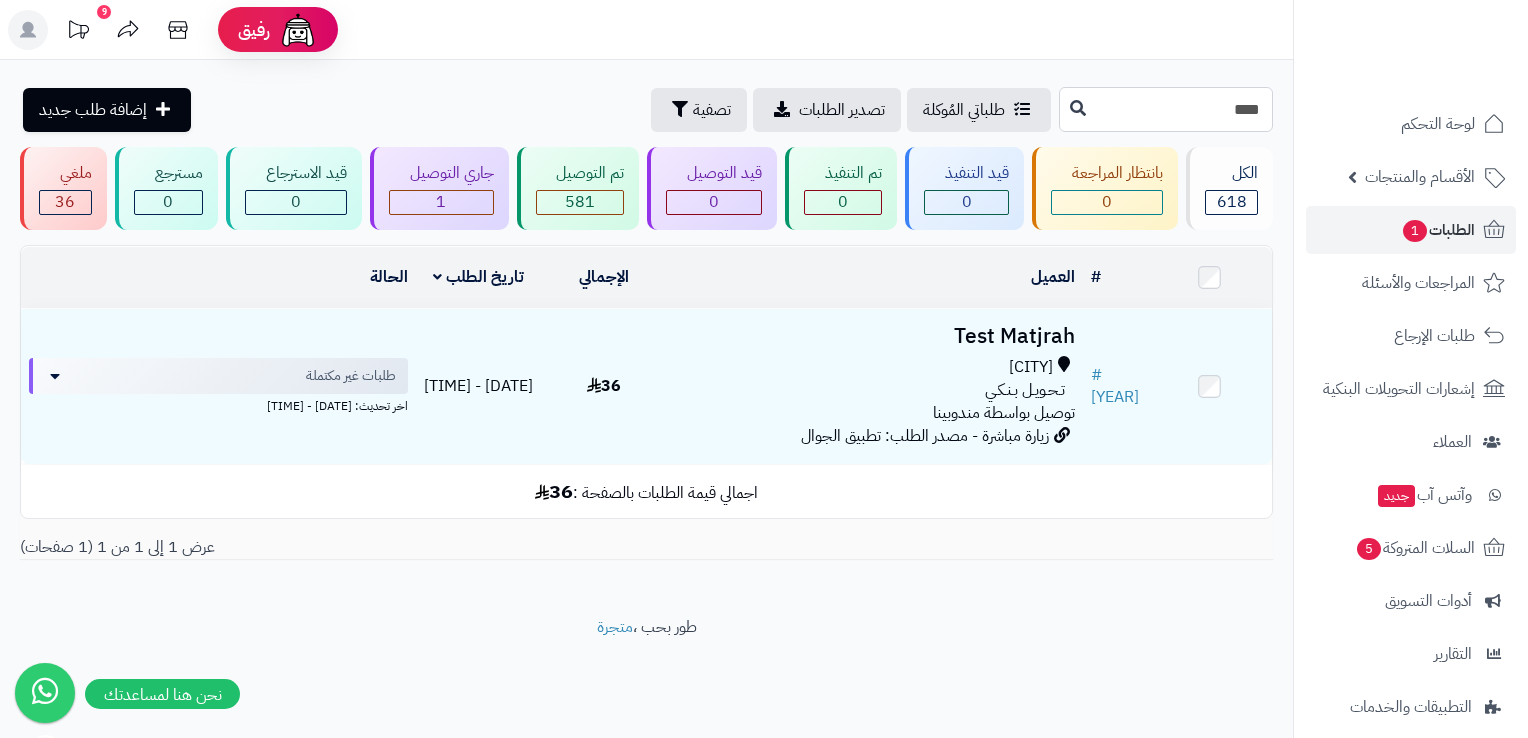 click on "****" at bounding box center [1166, 109] 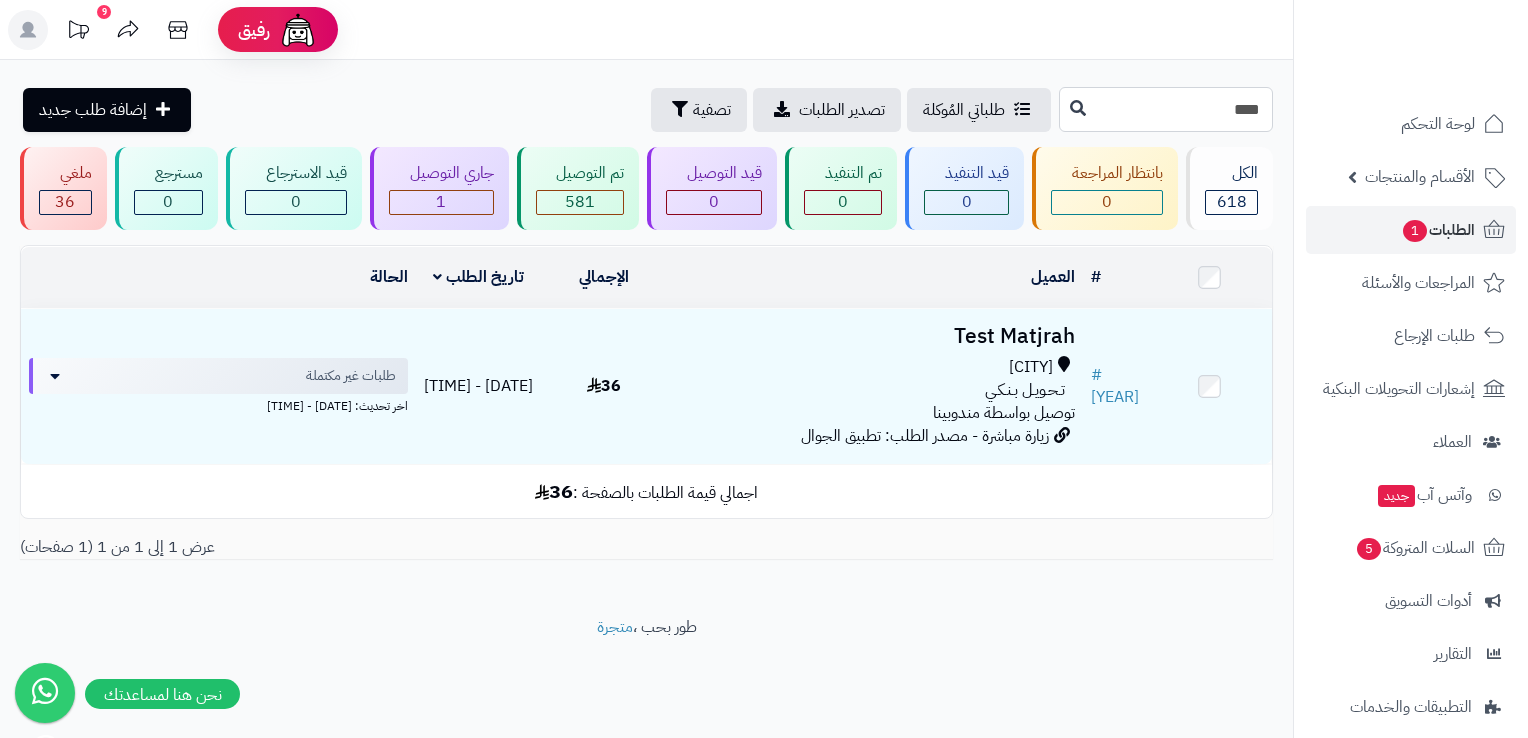type on "****" 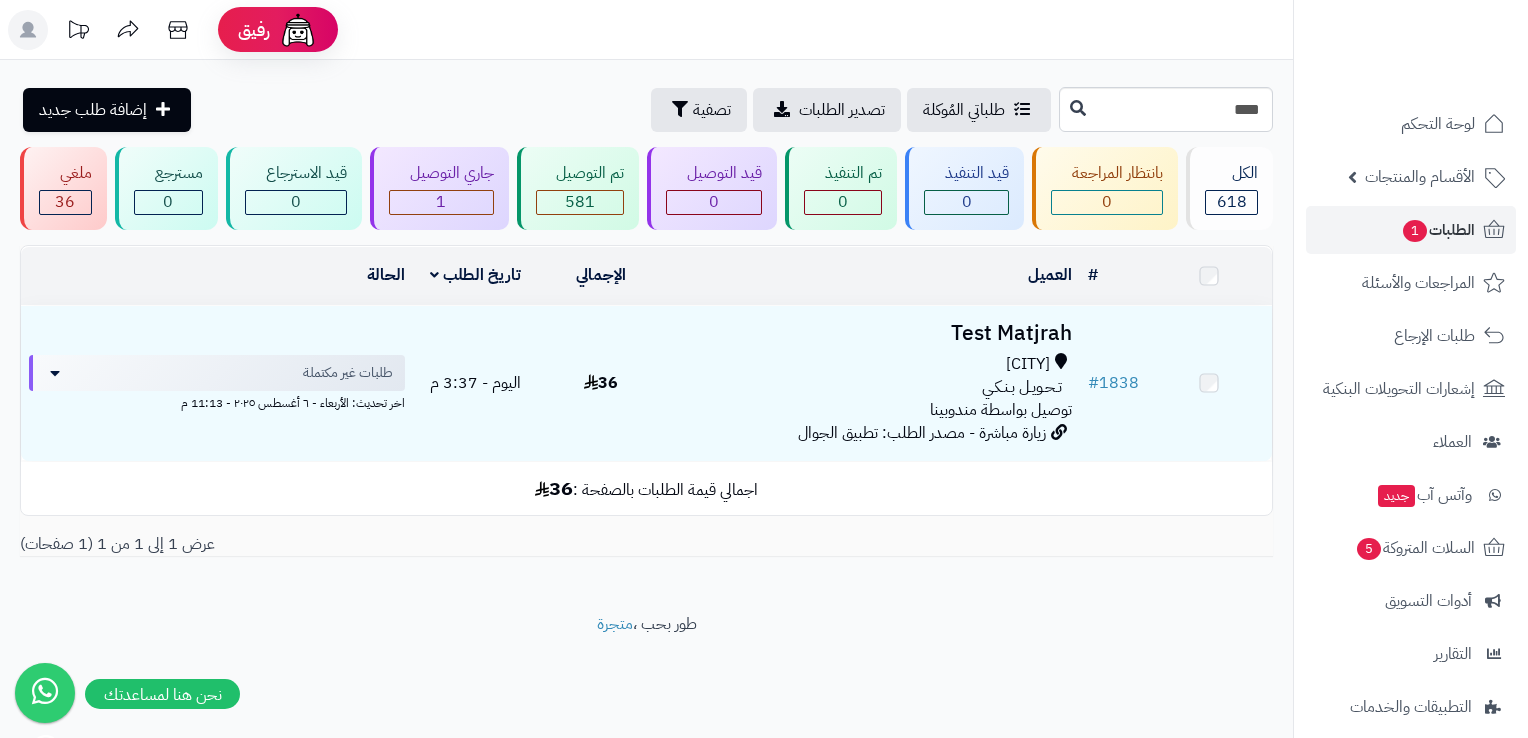 scroll, scrollTop: 0, scrollLeft: 0, axis: both 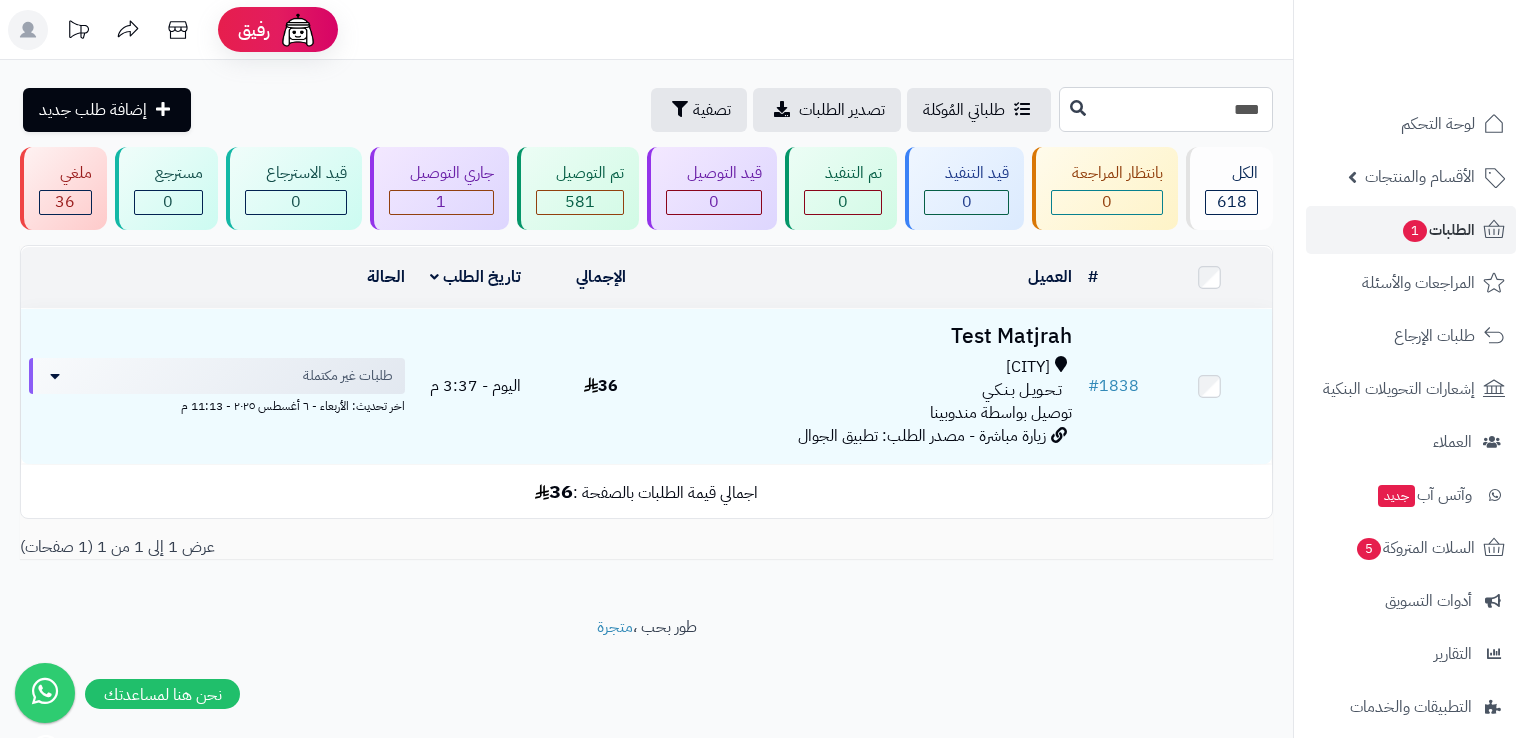 click on "****" at bounding box center [1166, 109] 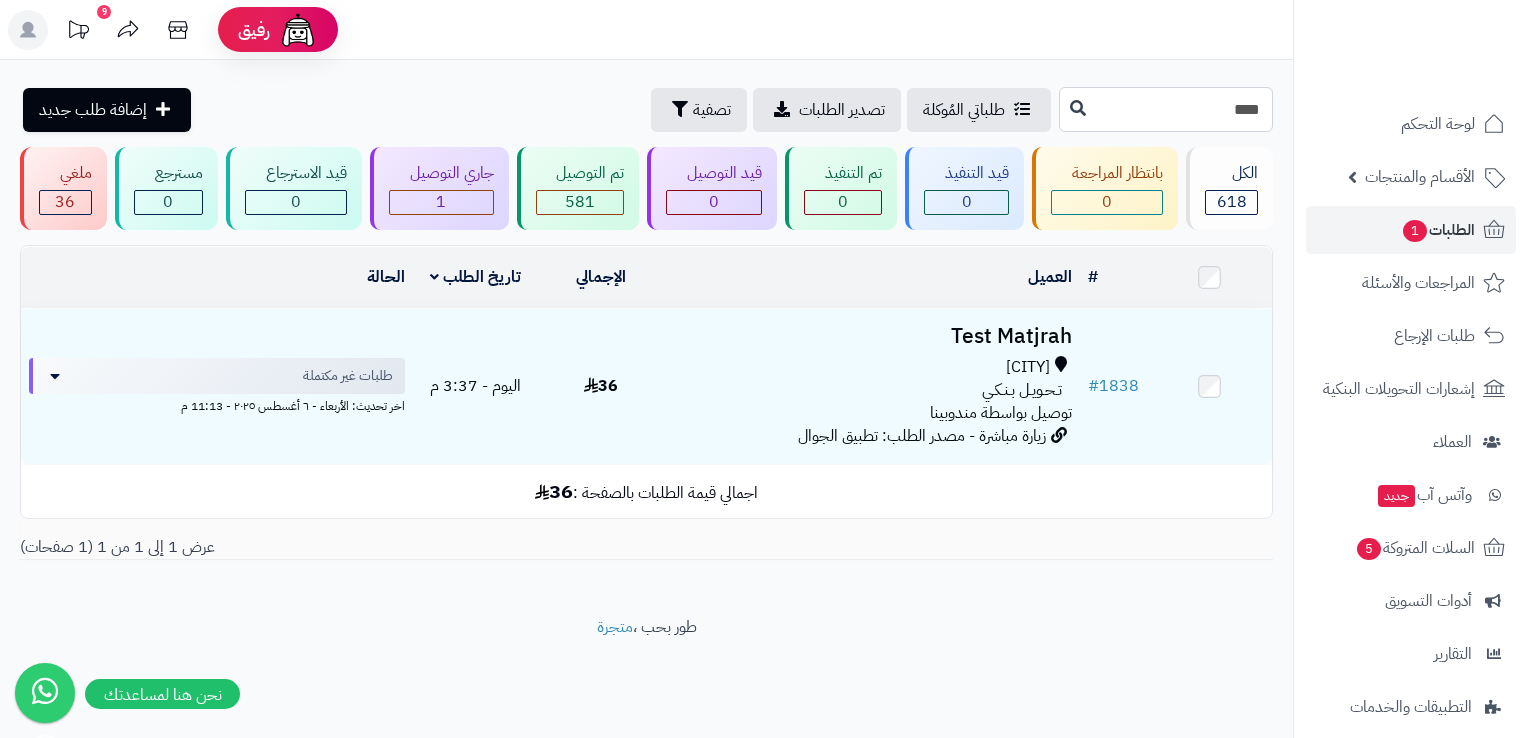 type on "****" 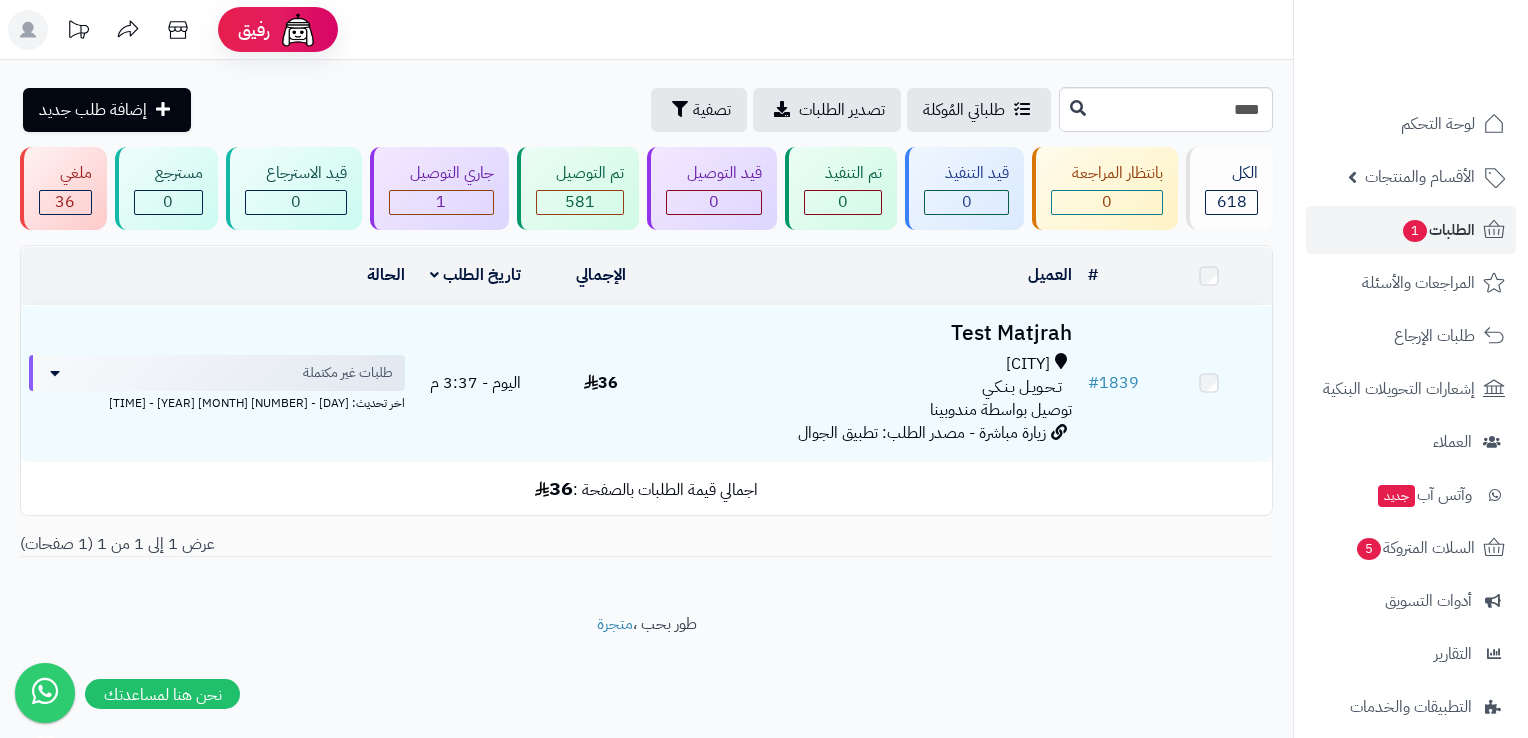 scroll, scrollTop: 0, scrollLeft: 0, axis: both 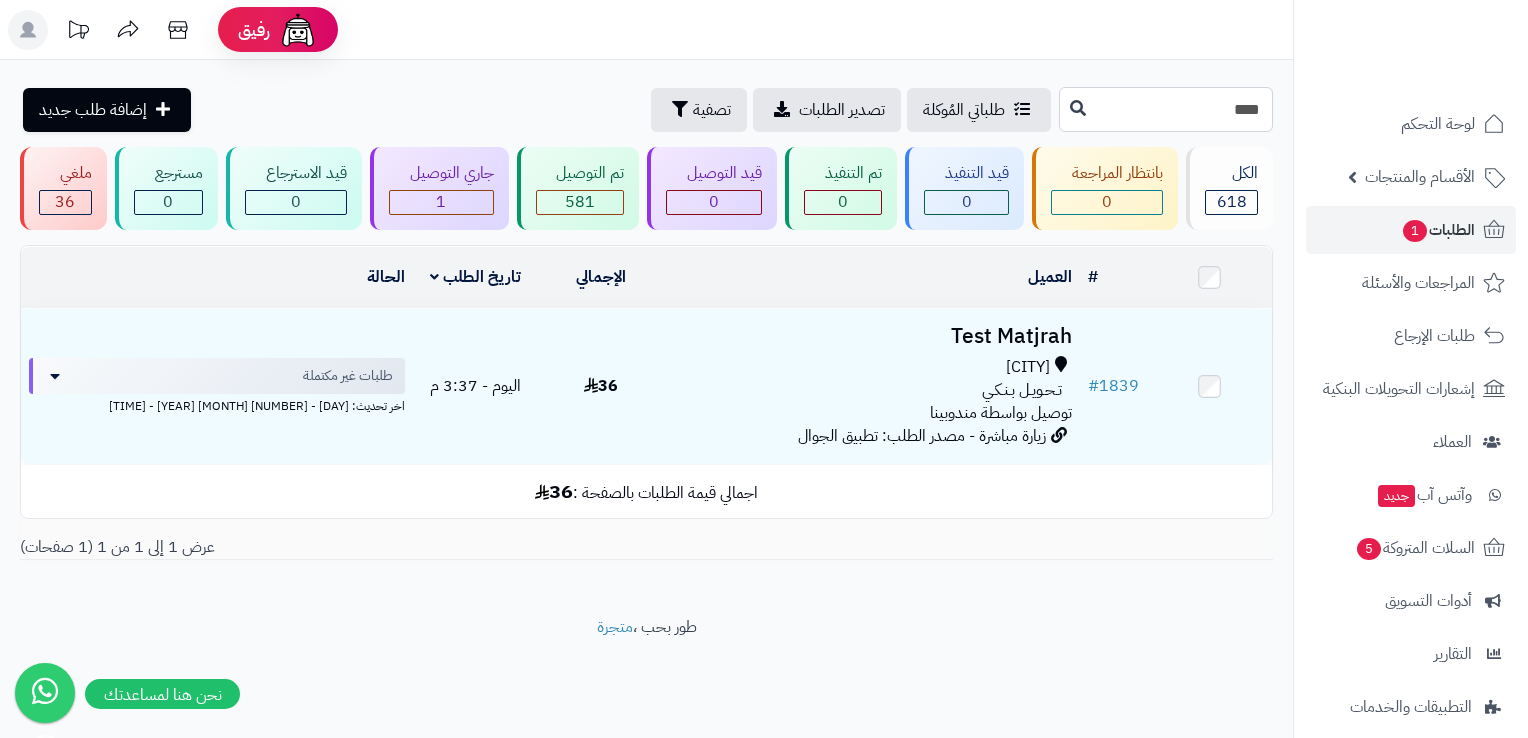 click on "****" at bounding box center (1166, 109) 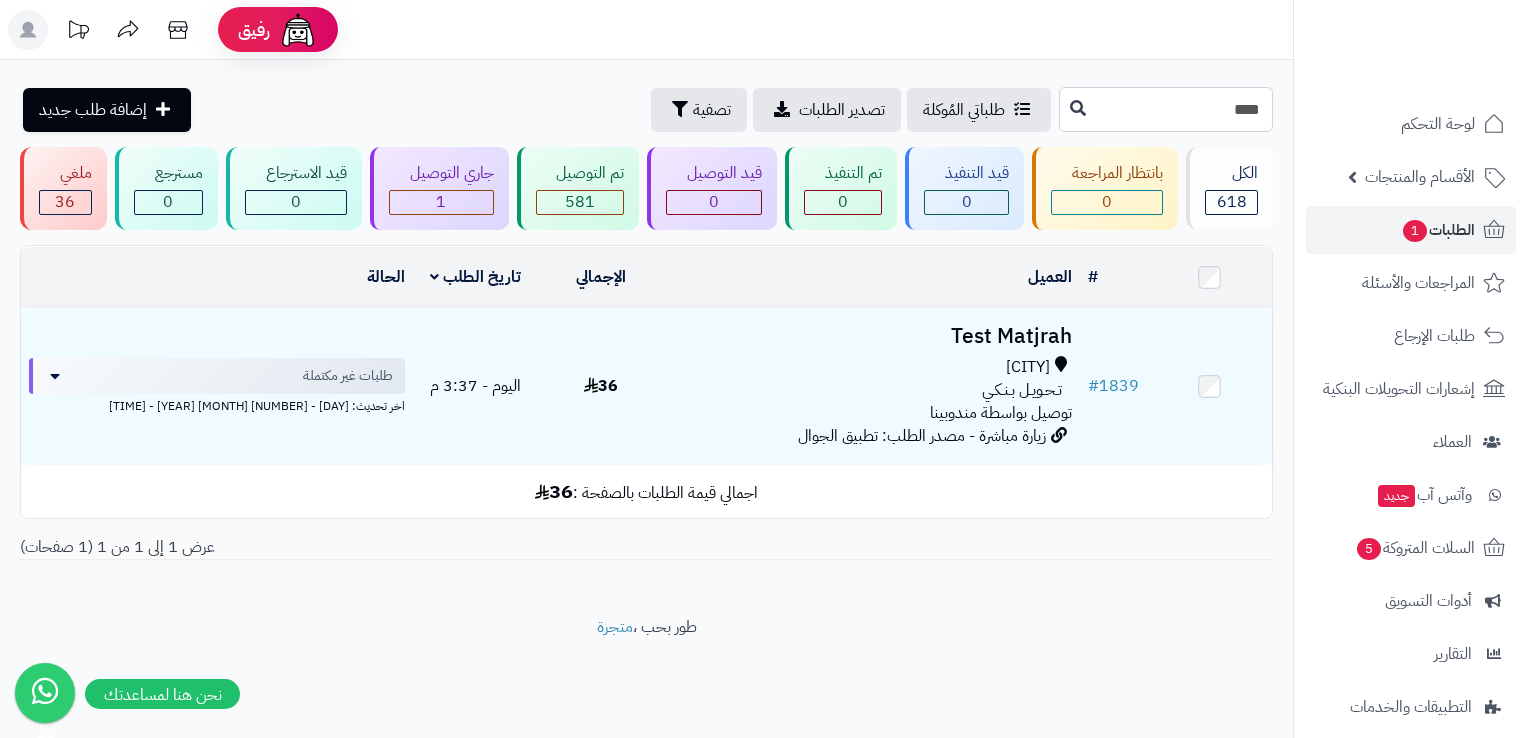 click on "****" at bounding box center (1166, 109) 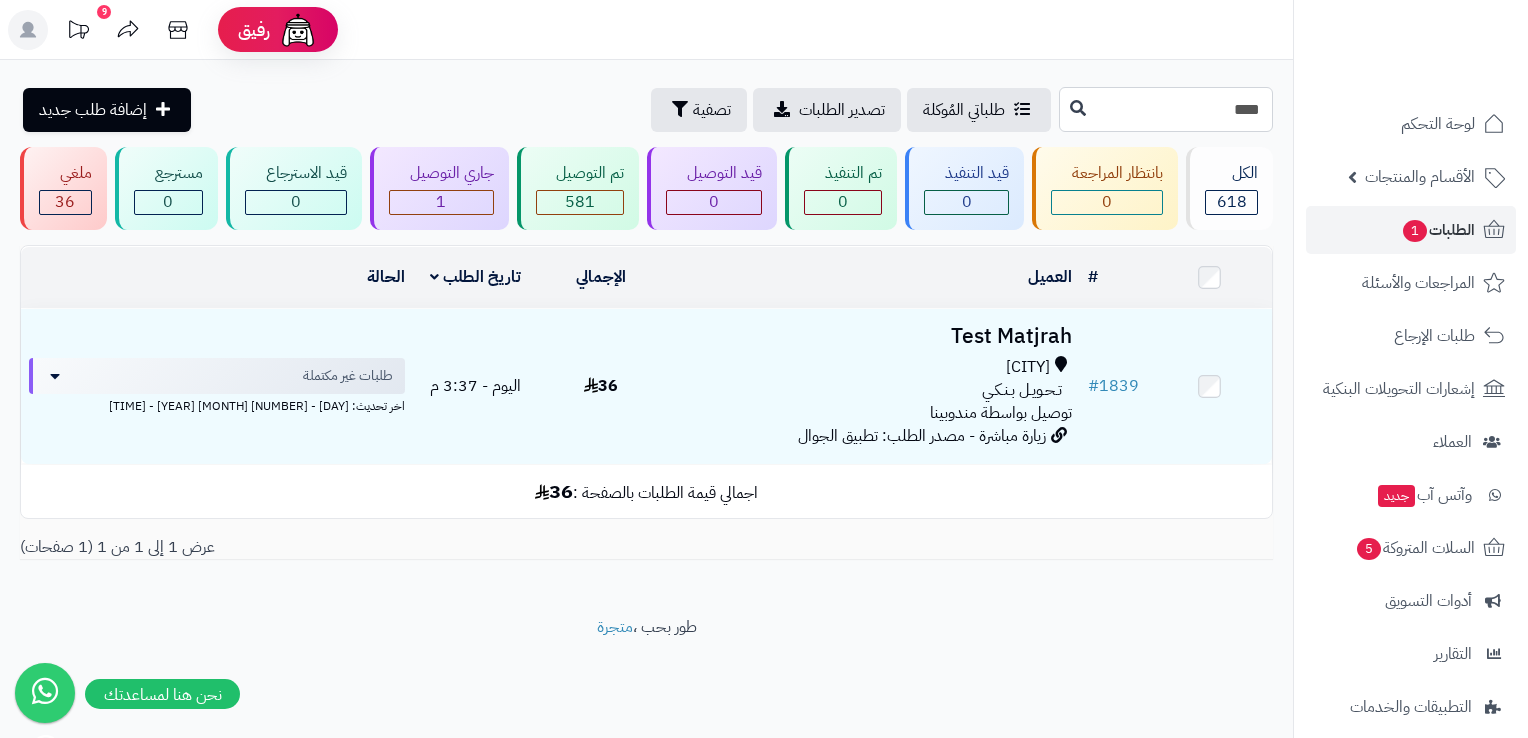 type on "****" 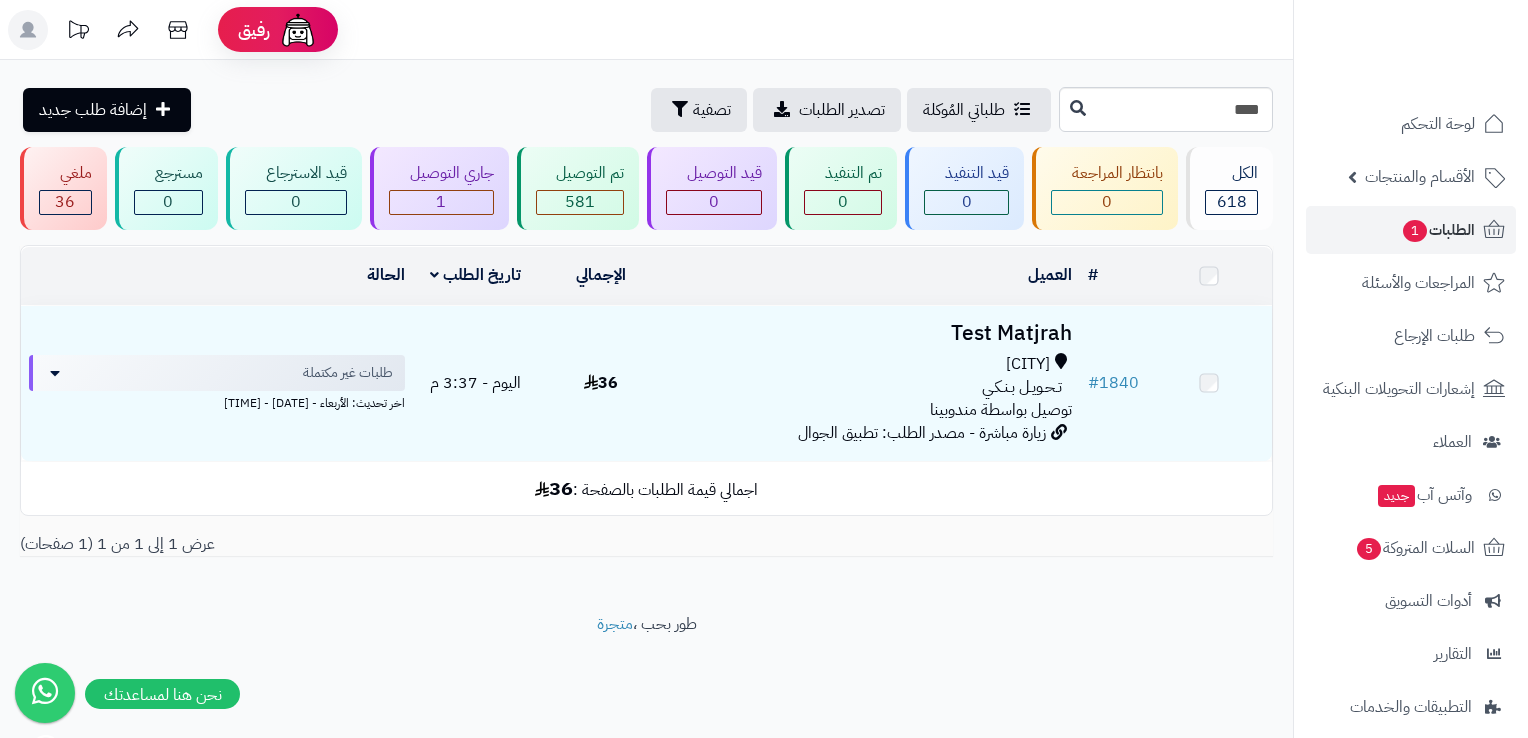 scroll, scrollTop: 0, scrollLeft: 0, axis: both 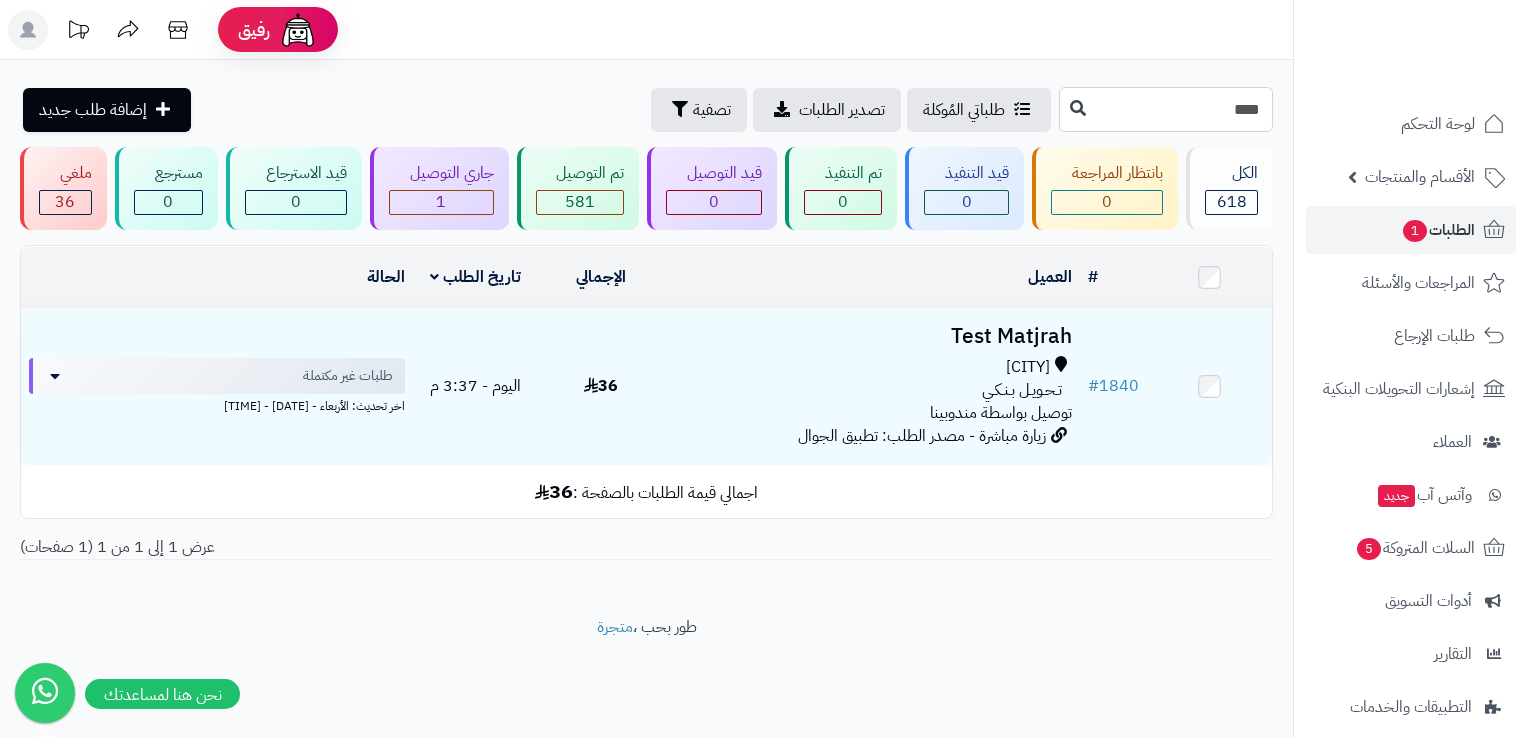 click on "****" at bounding box center (1166, 109) 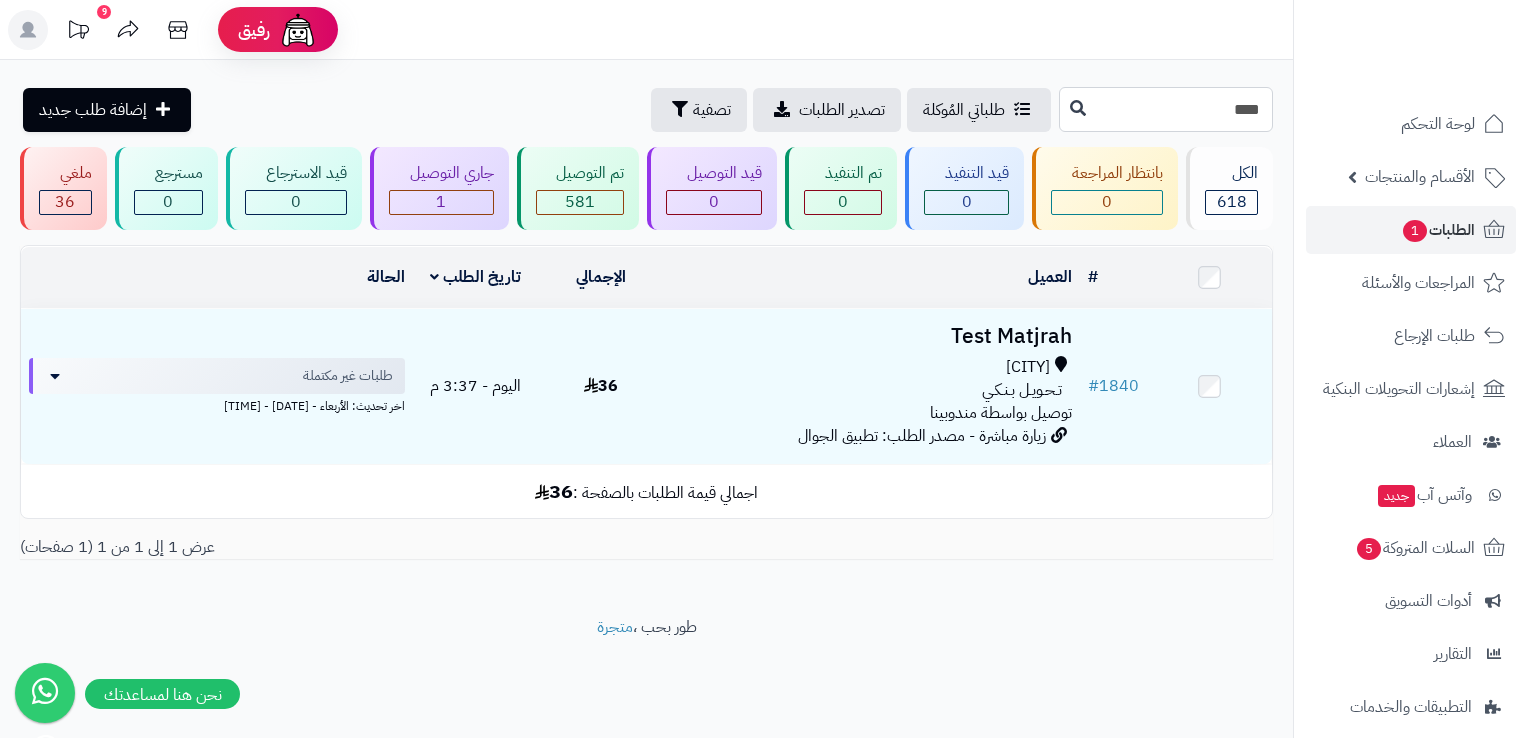 type on "****" 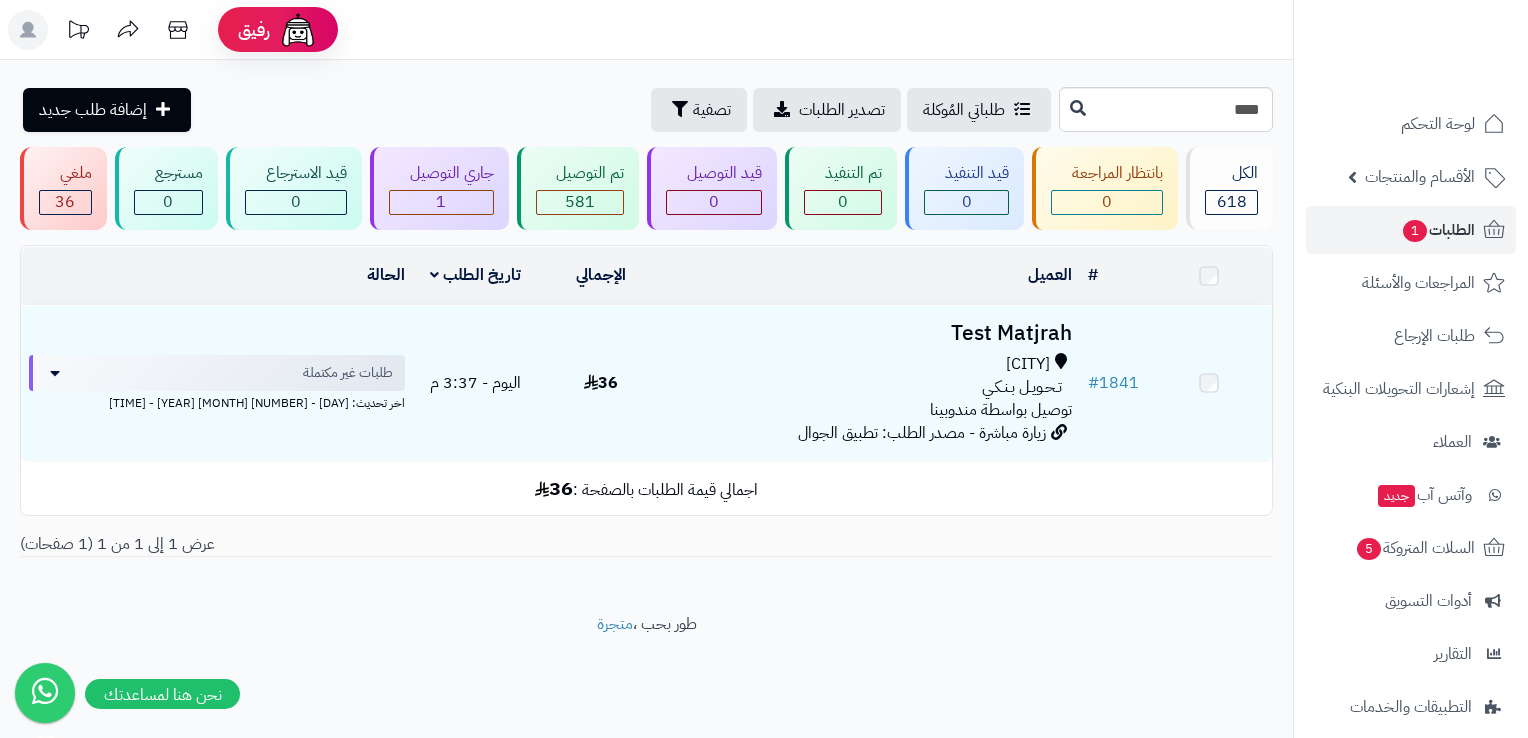 scroll, scrollTop: 0, scrollLeft: 0, axis: both 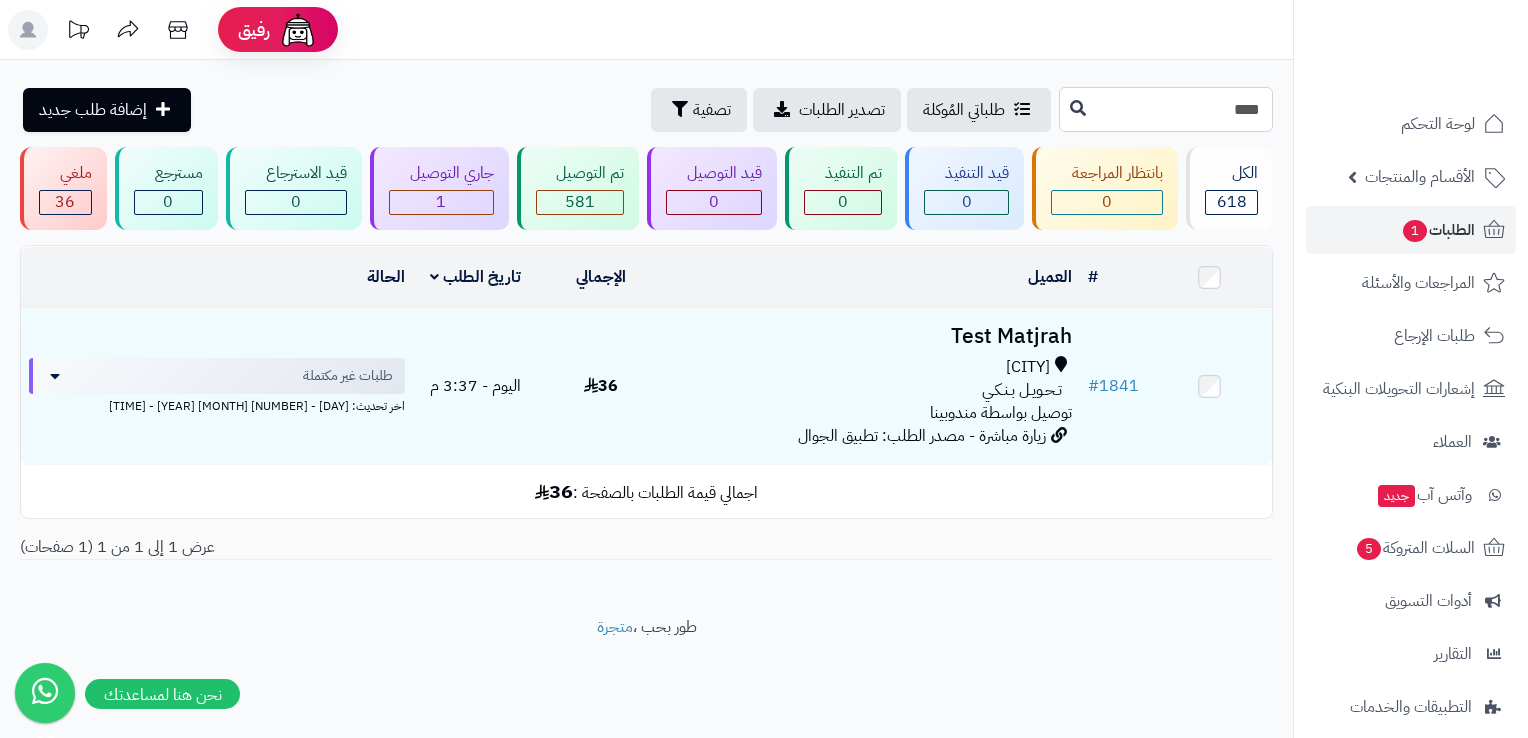 click on "****" at bounding box center [1166, 109] 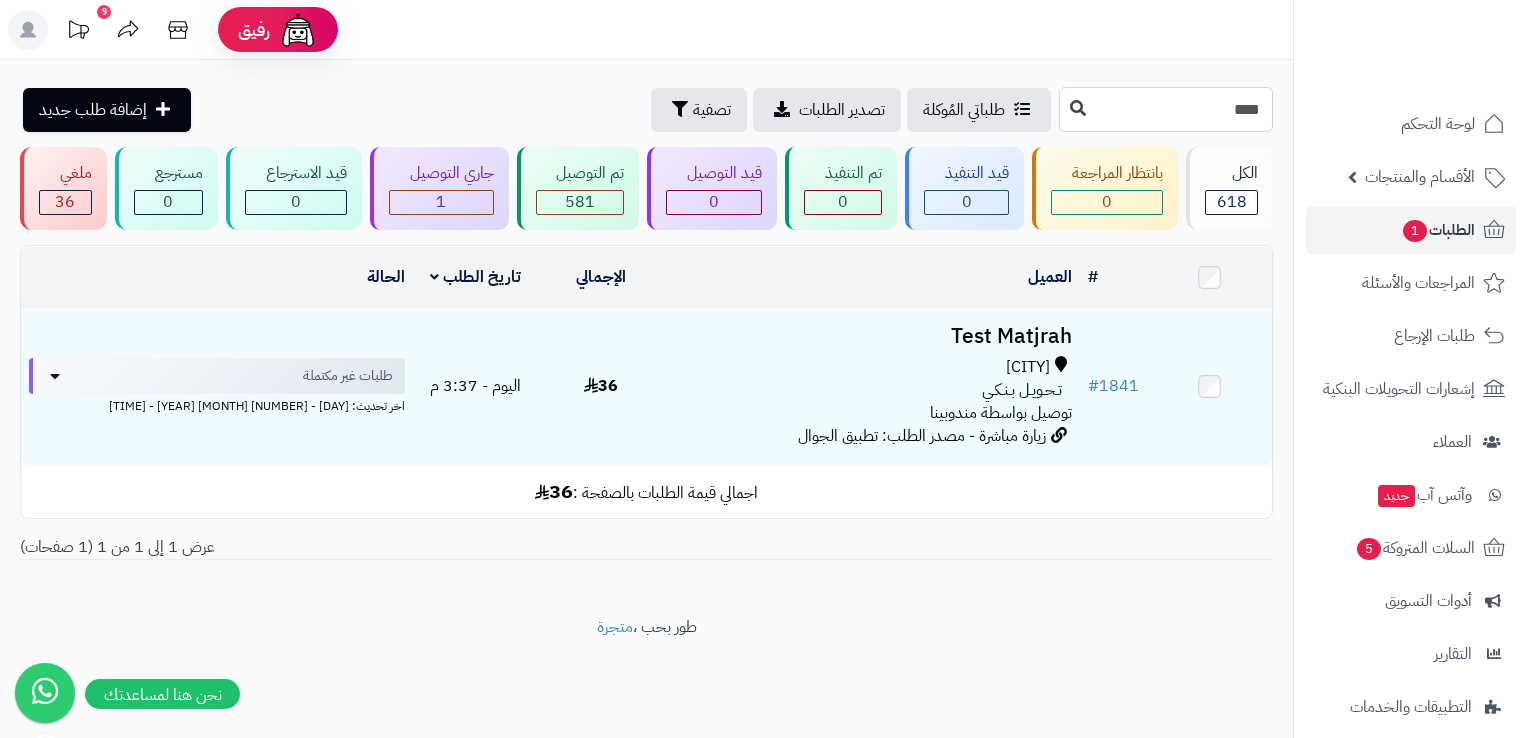 type on "****" 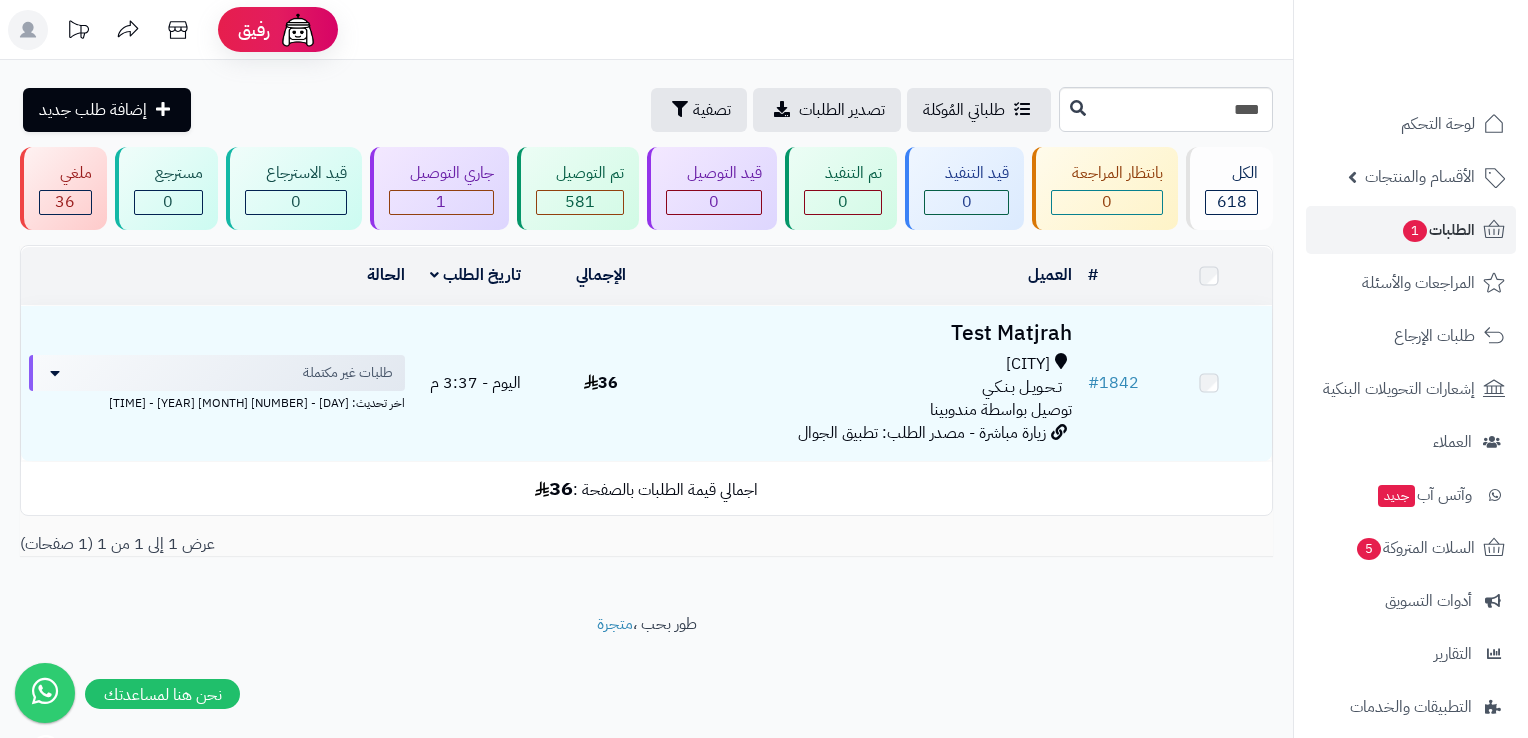 scroll, scrollTop: 0, scrollLeft: 0, axis: both 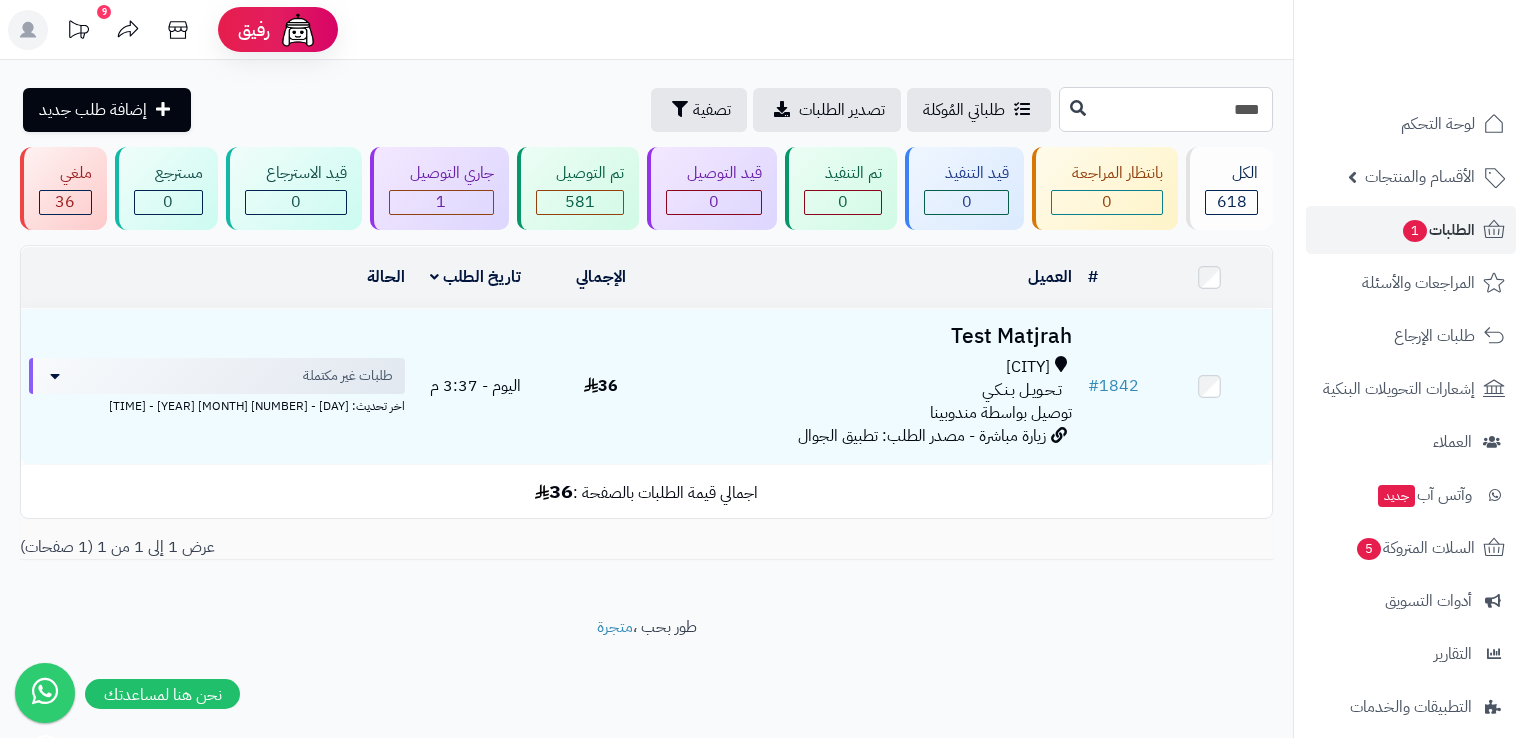 click on "****" at bounding box center [1166, 109] 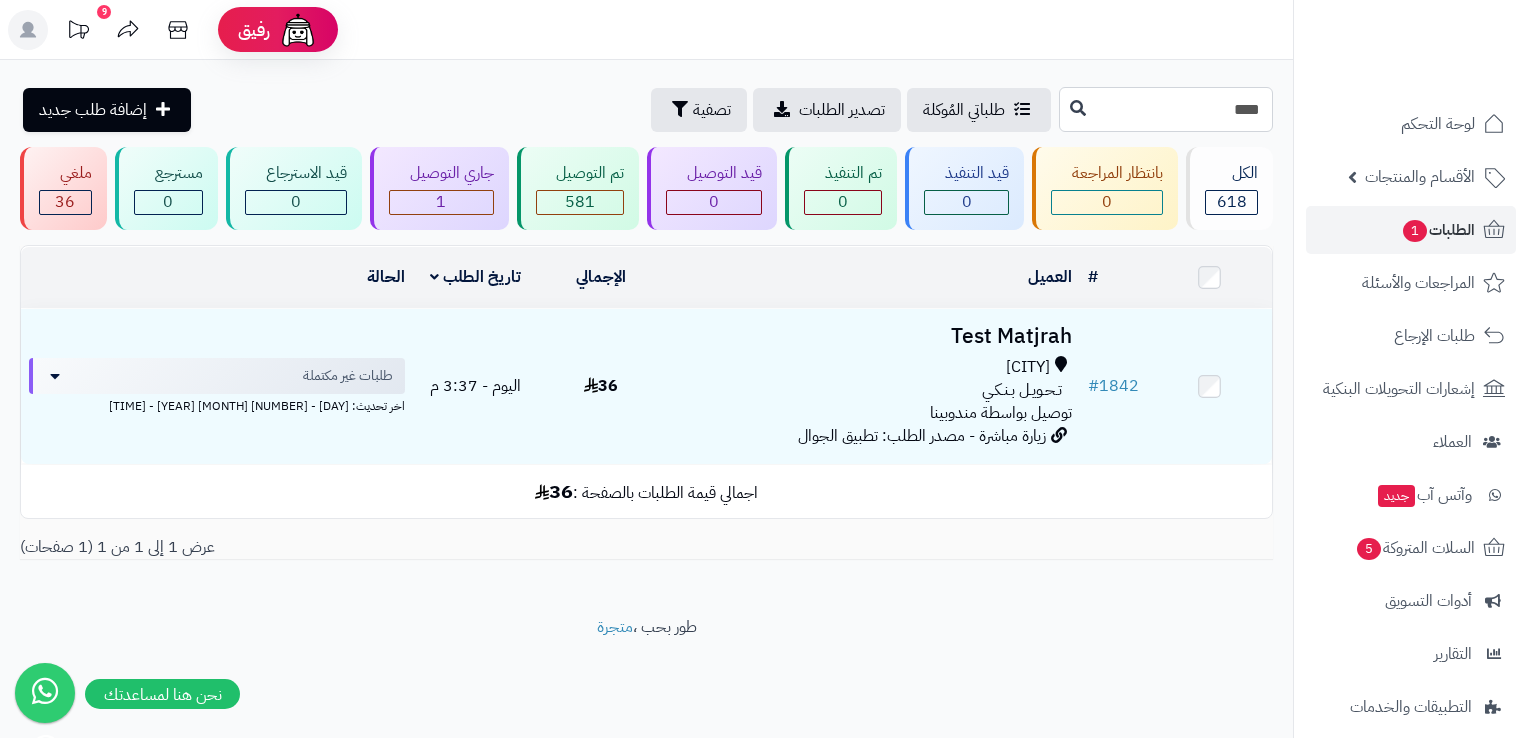 type on "****" 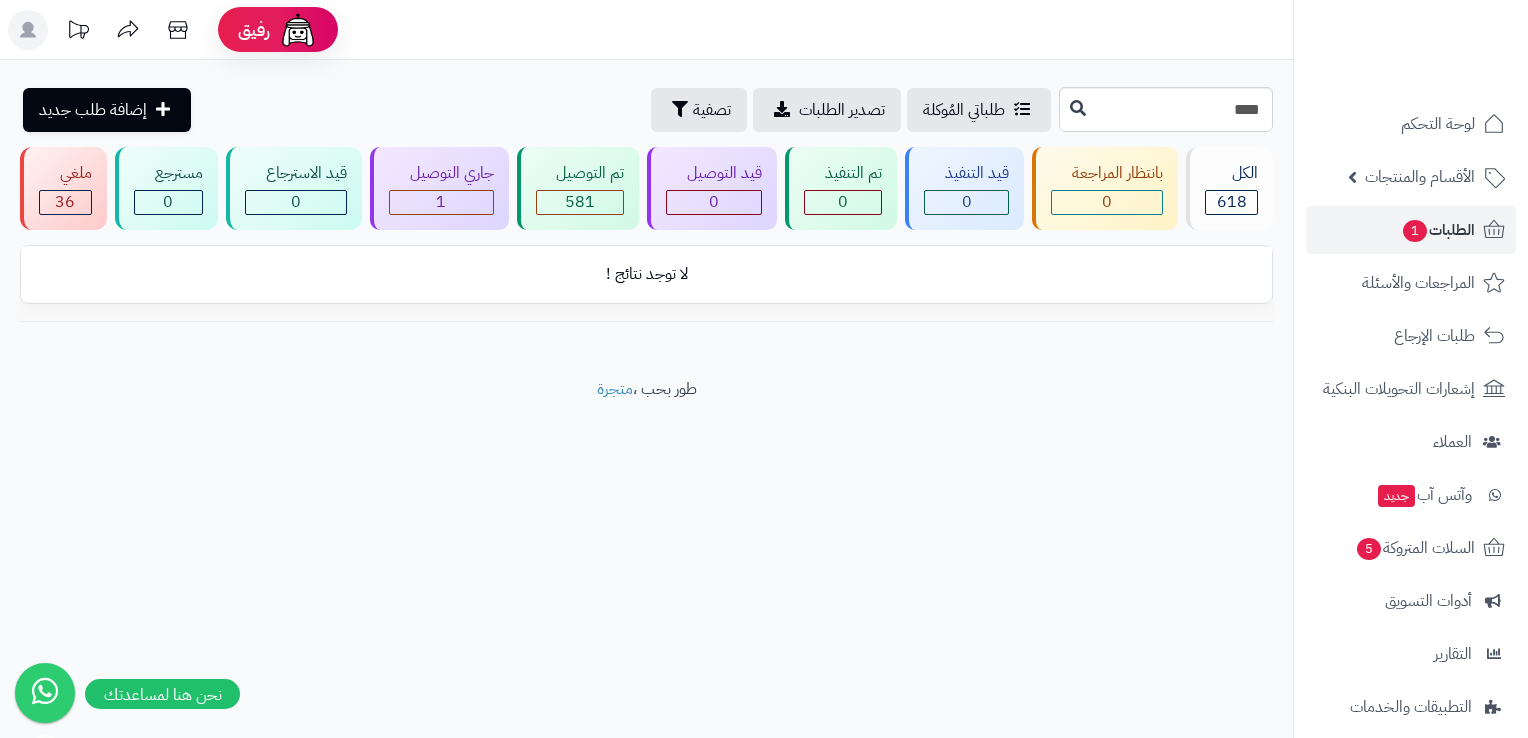scroll, scrollTop: 0, scrollLeft: 0, axis: both 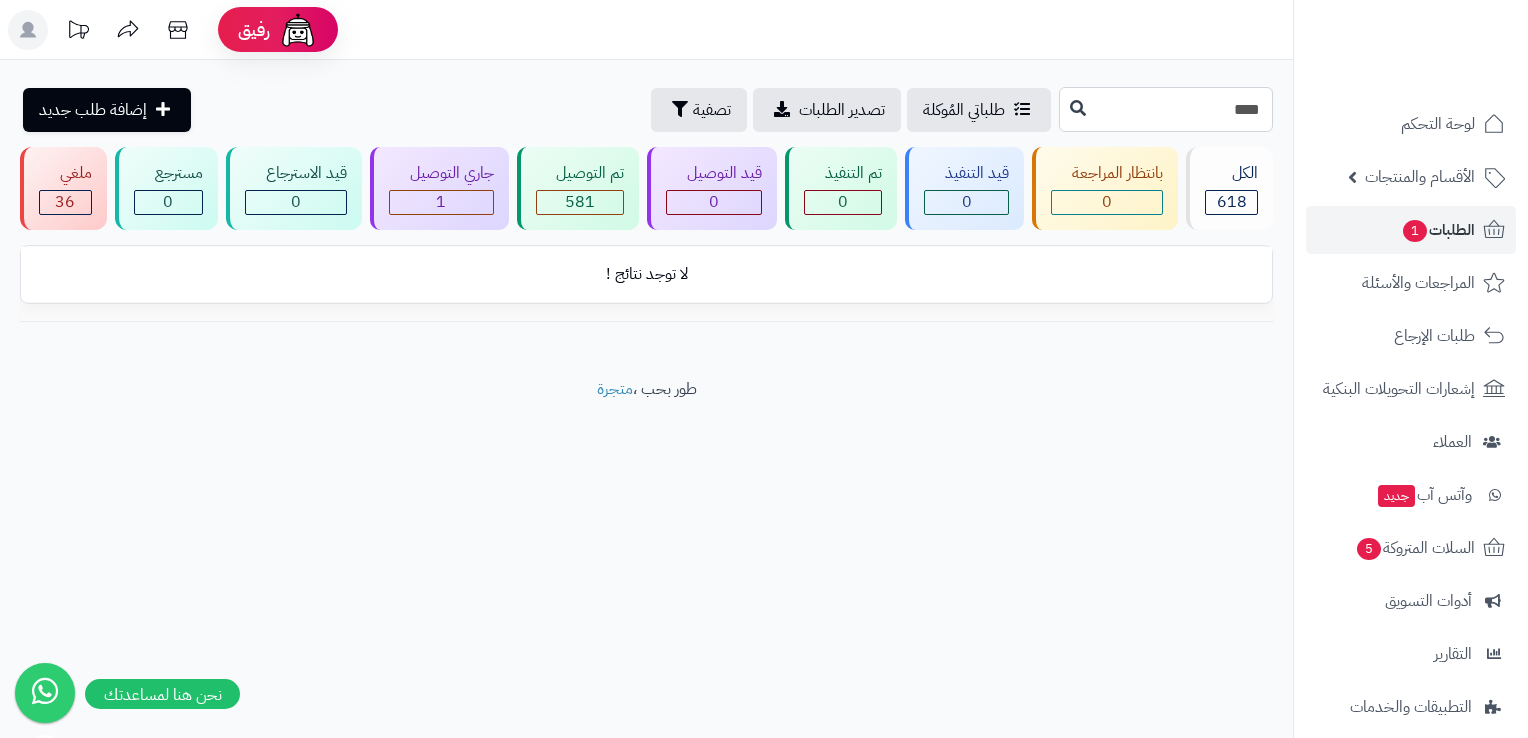 click on "****" at bounding box center (1166, 109) 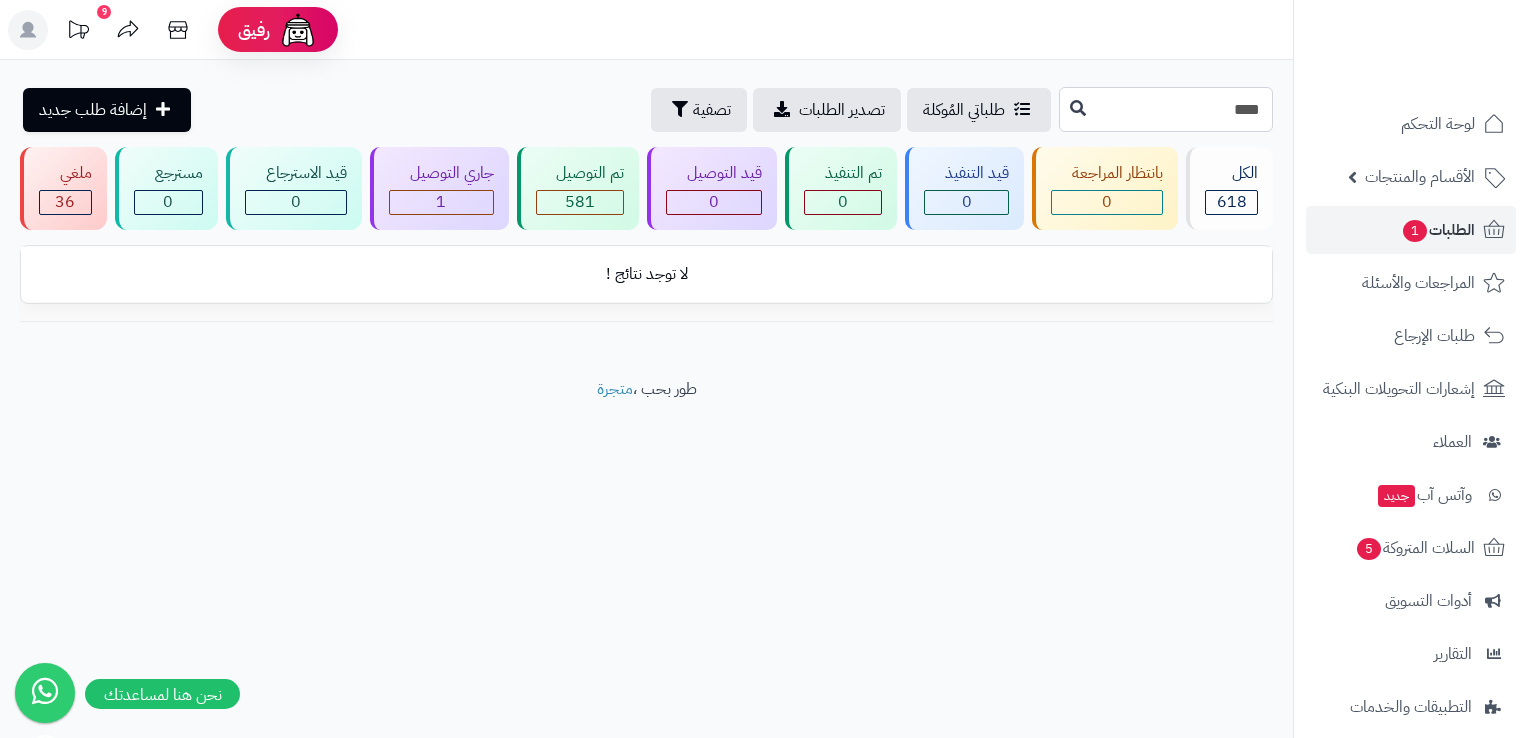 type on "****" 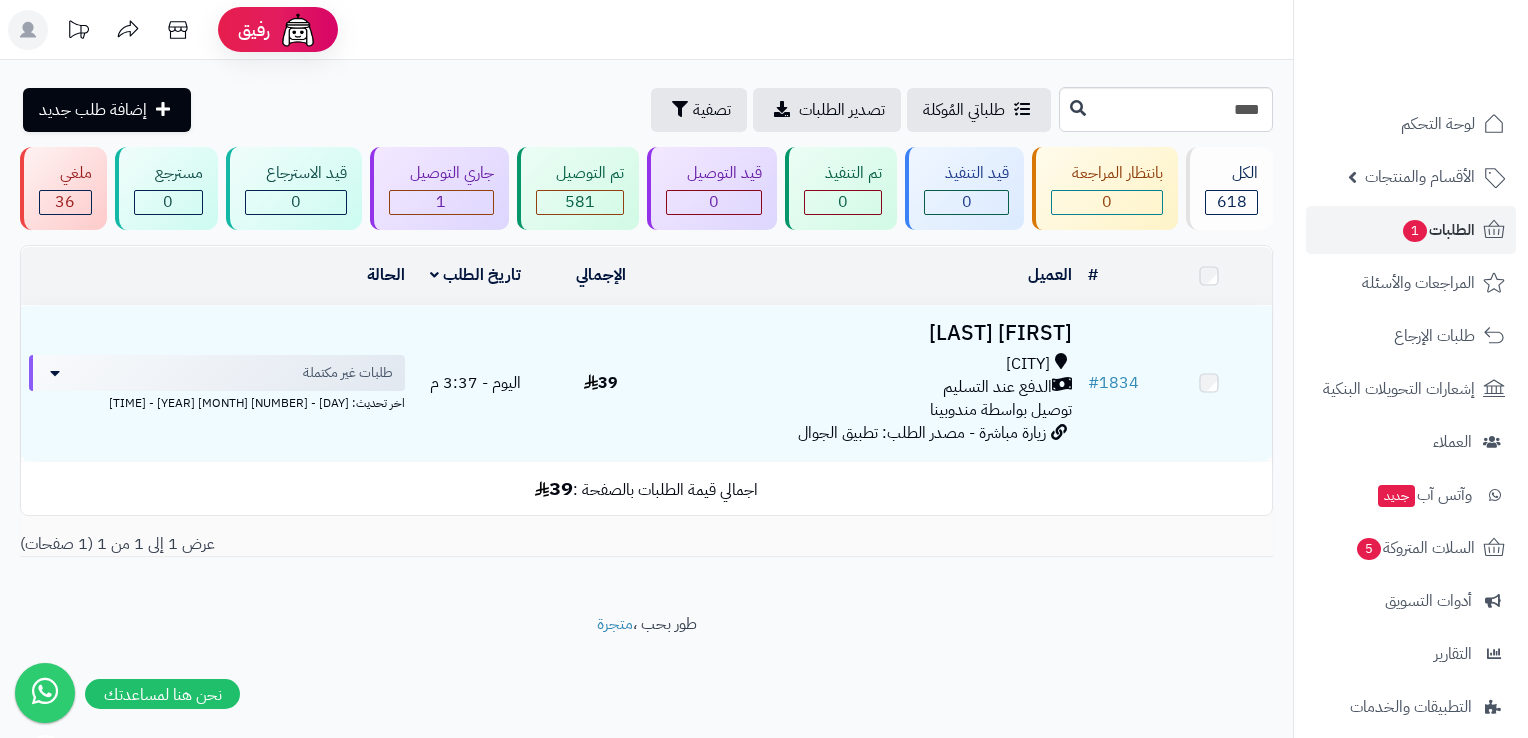 scroll, scrollTop: 0, scrollLeft: 0, axis: both 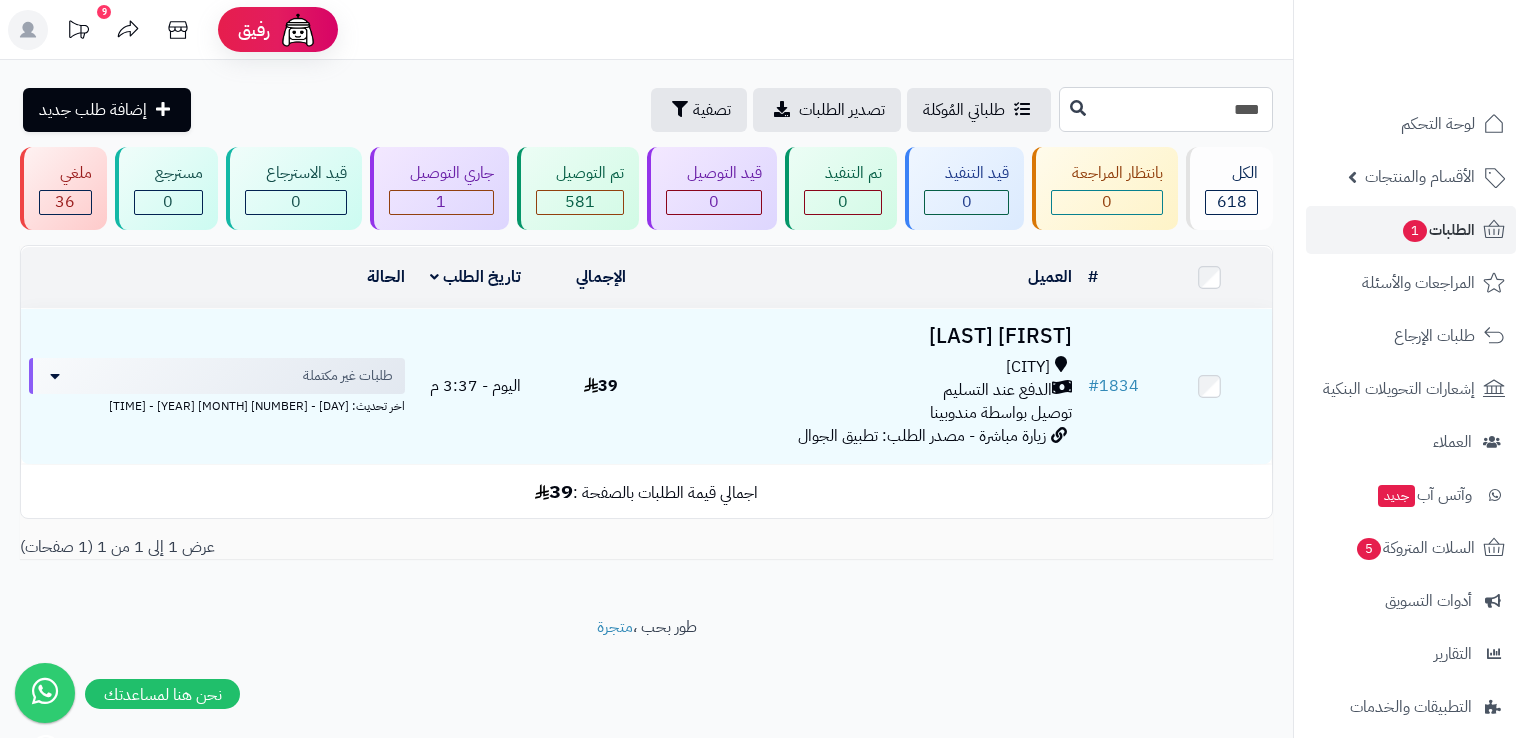 click on "****" at bounding box center [1166, 109] 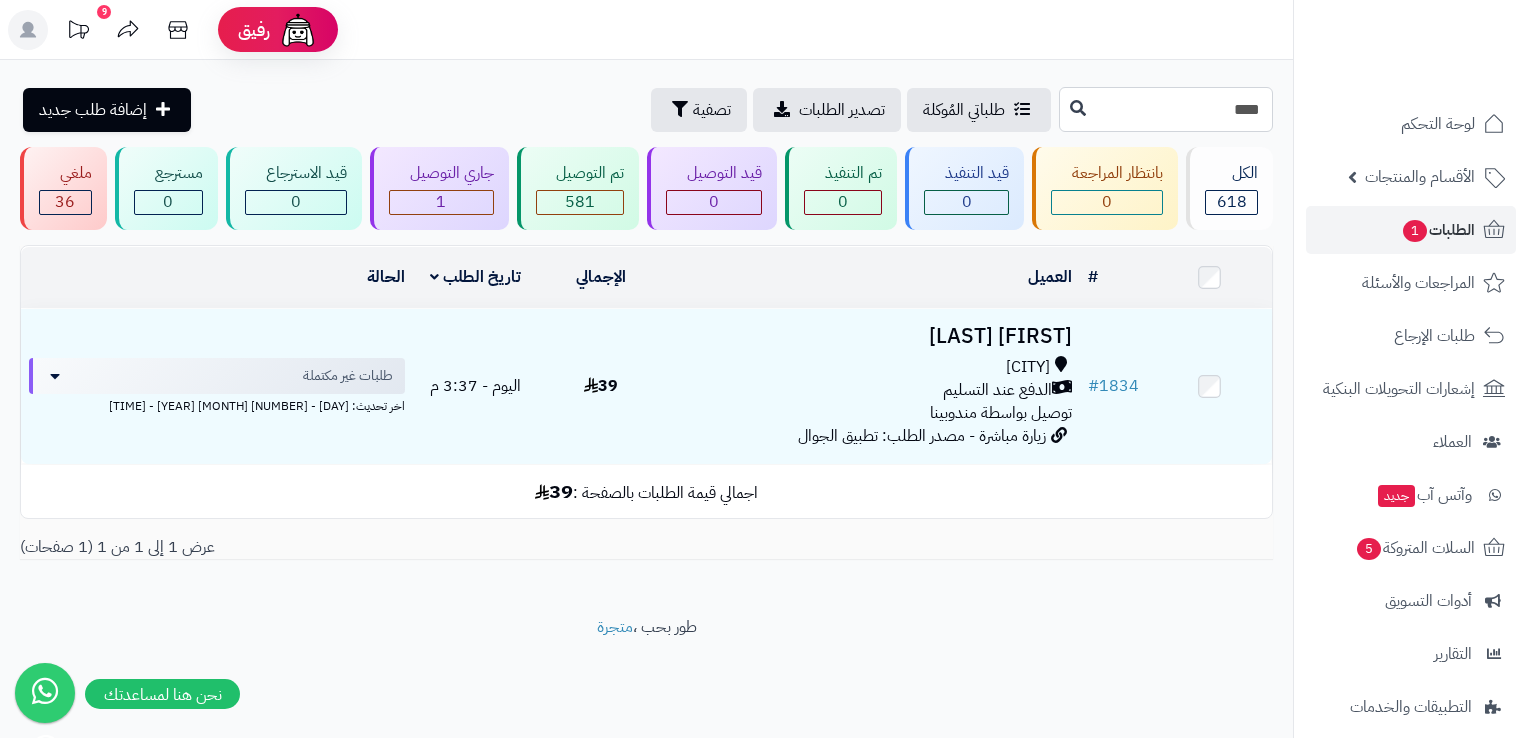 type on "****" 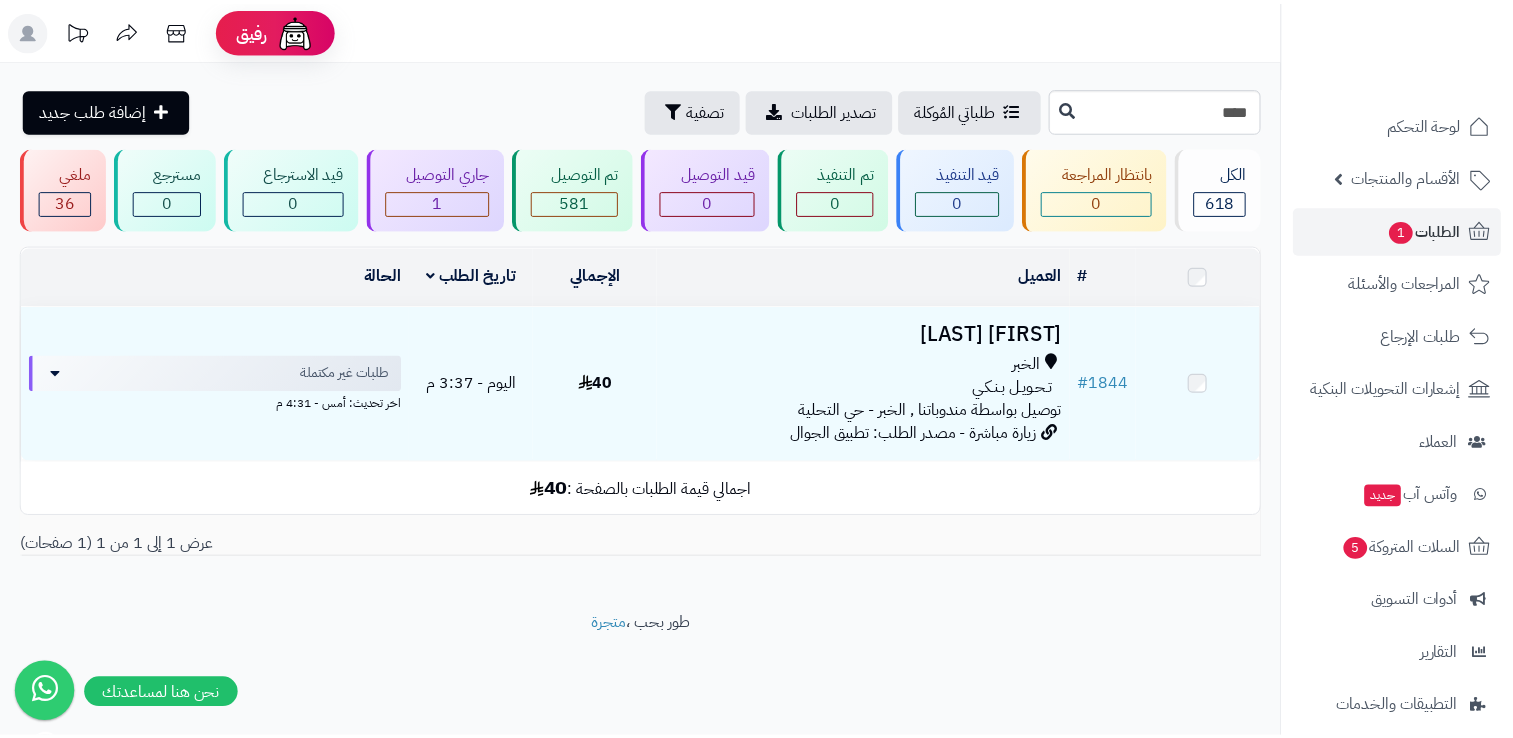 scroll, scrollTop: 0, scrollLeft: 0, axis: both 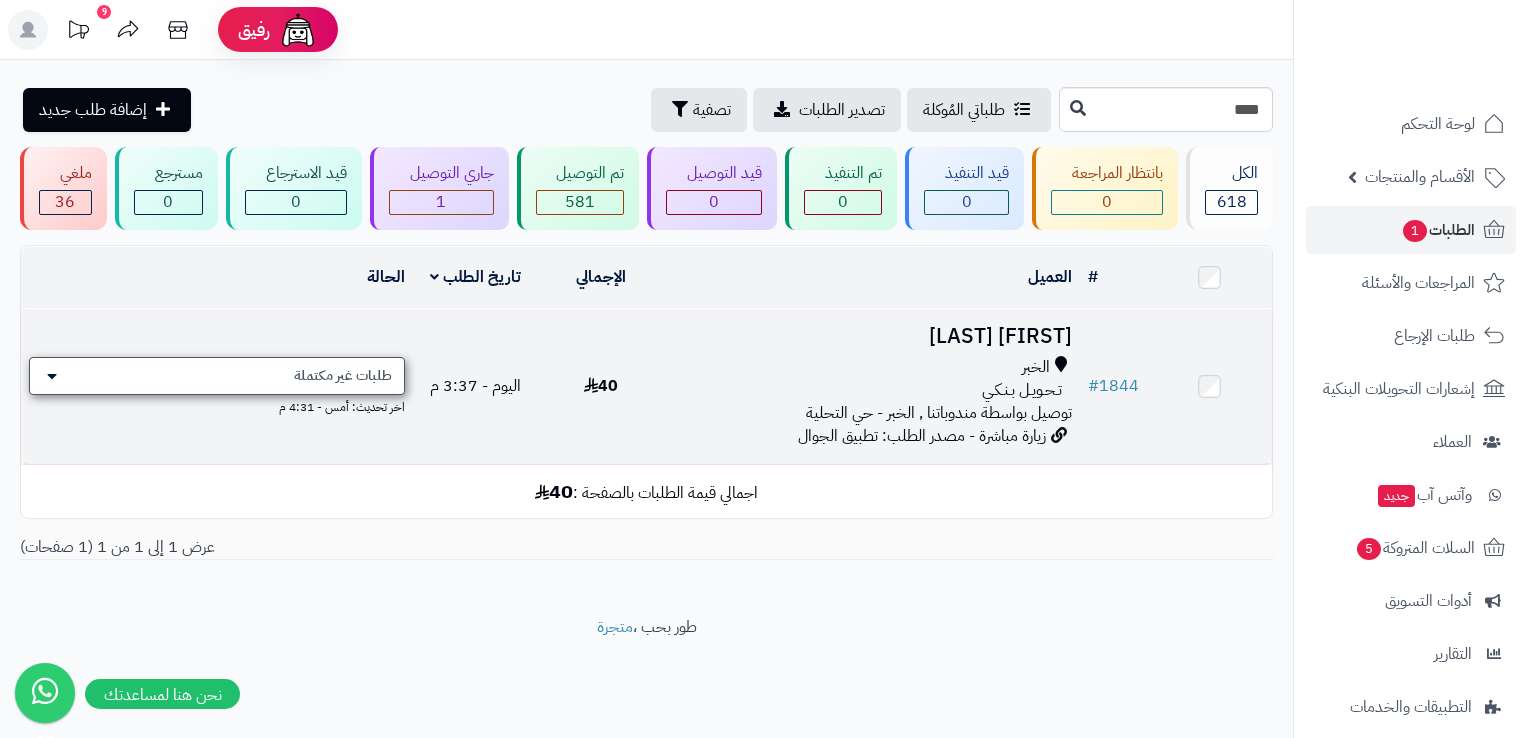 click on "طلبات غير مكتملة" at bounding box center (343, 376) 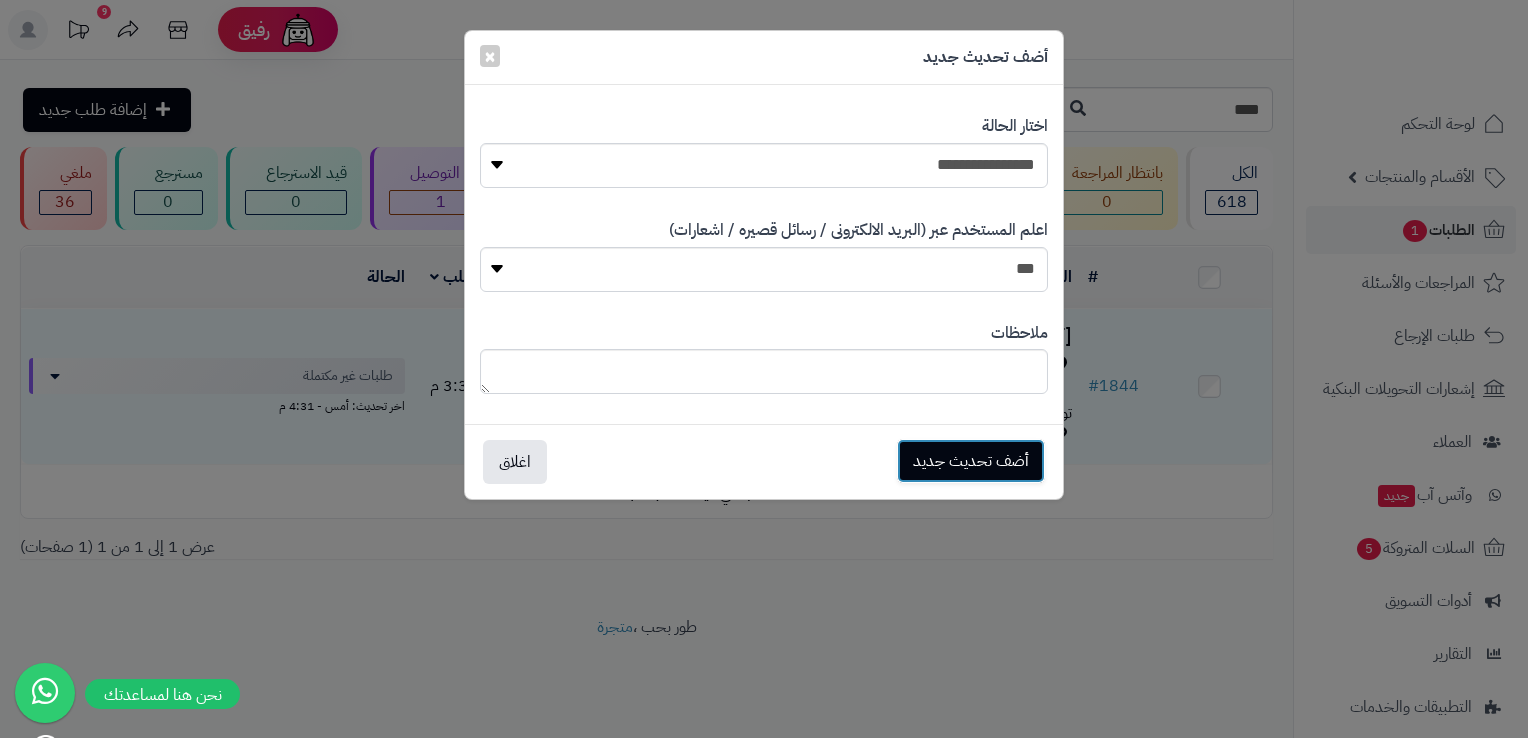 click on "أضف تحديث جديد" at bounding box center (971, 461) 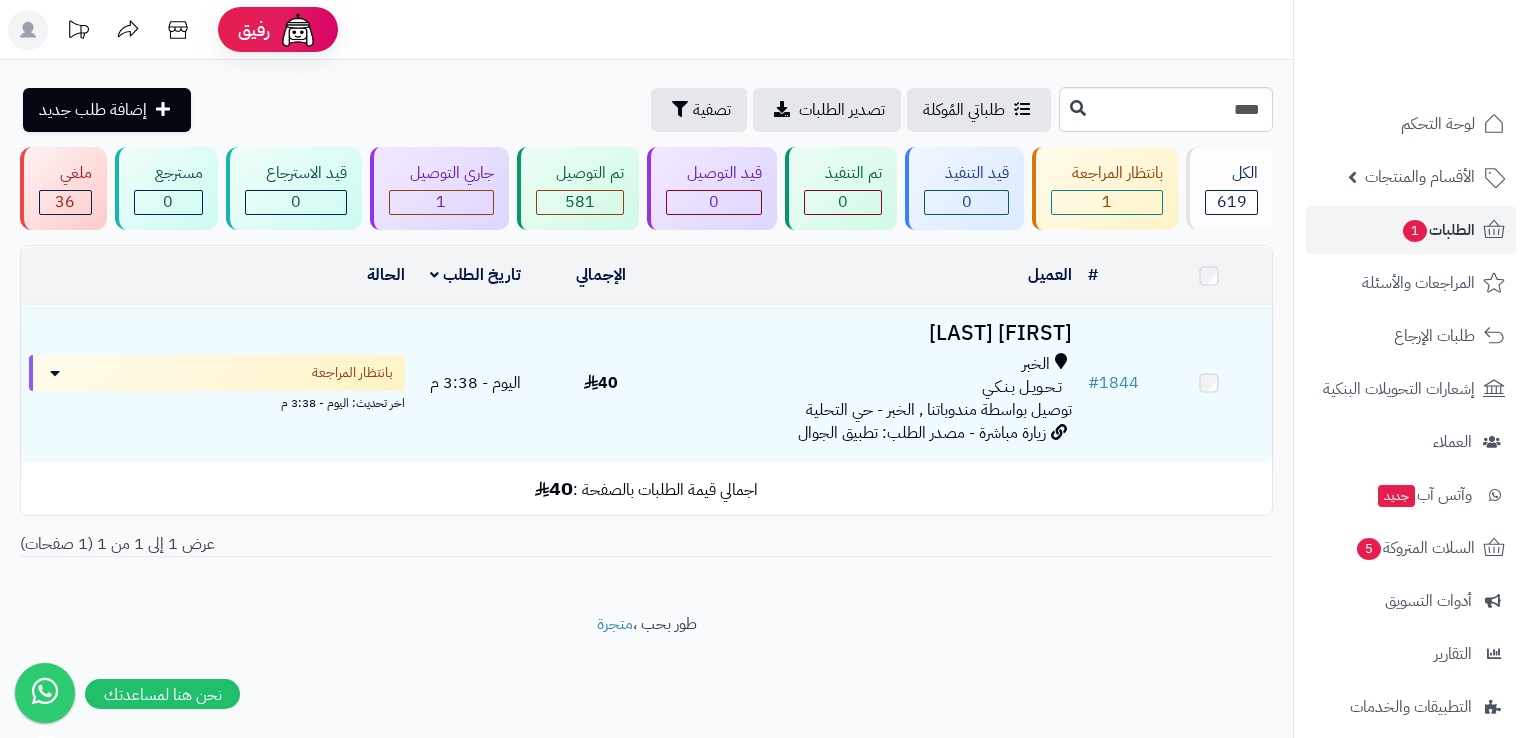 scroll, scrollTop: 0, scrollLeft: 0, axis: both 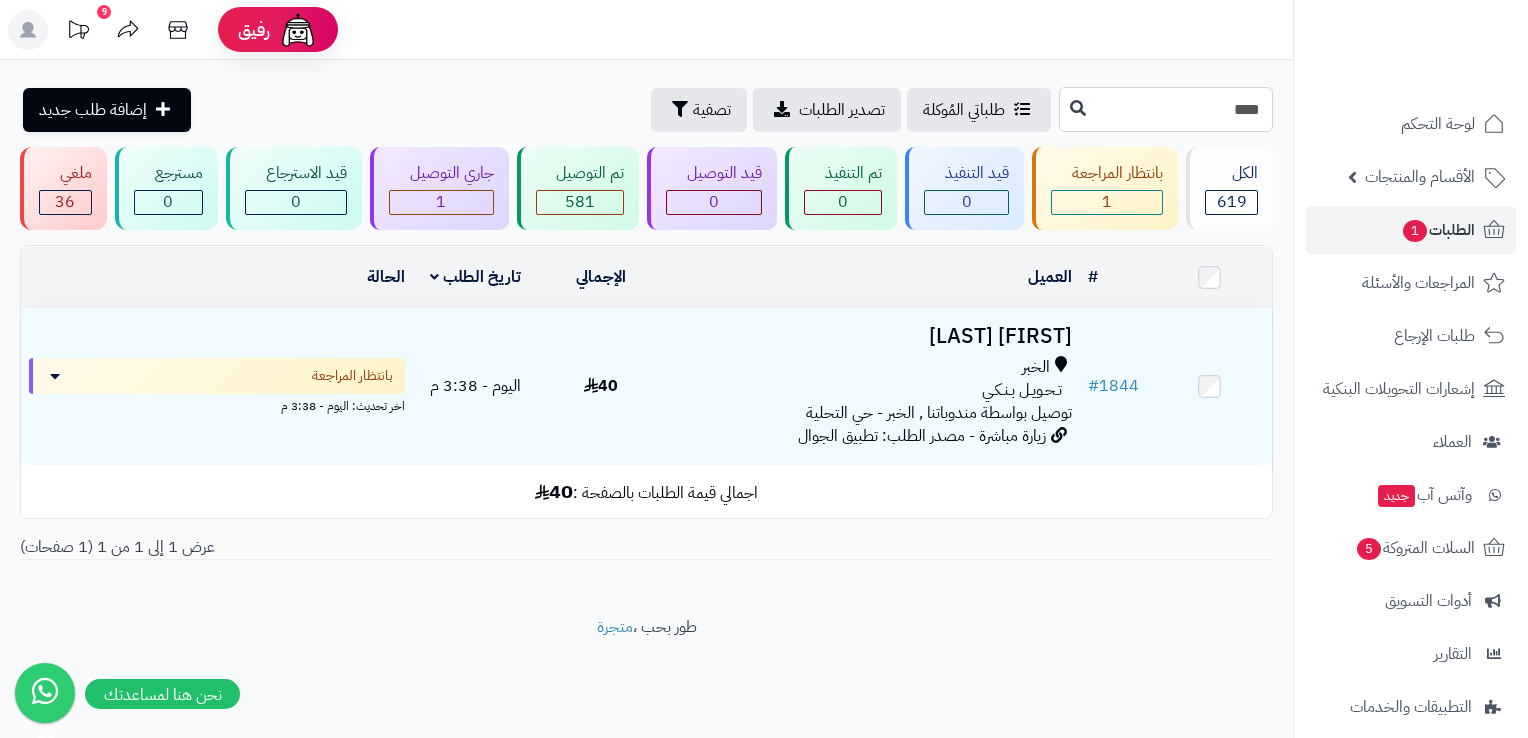 click on "****" at bounding box center [1166, 109] 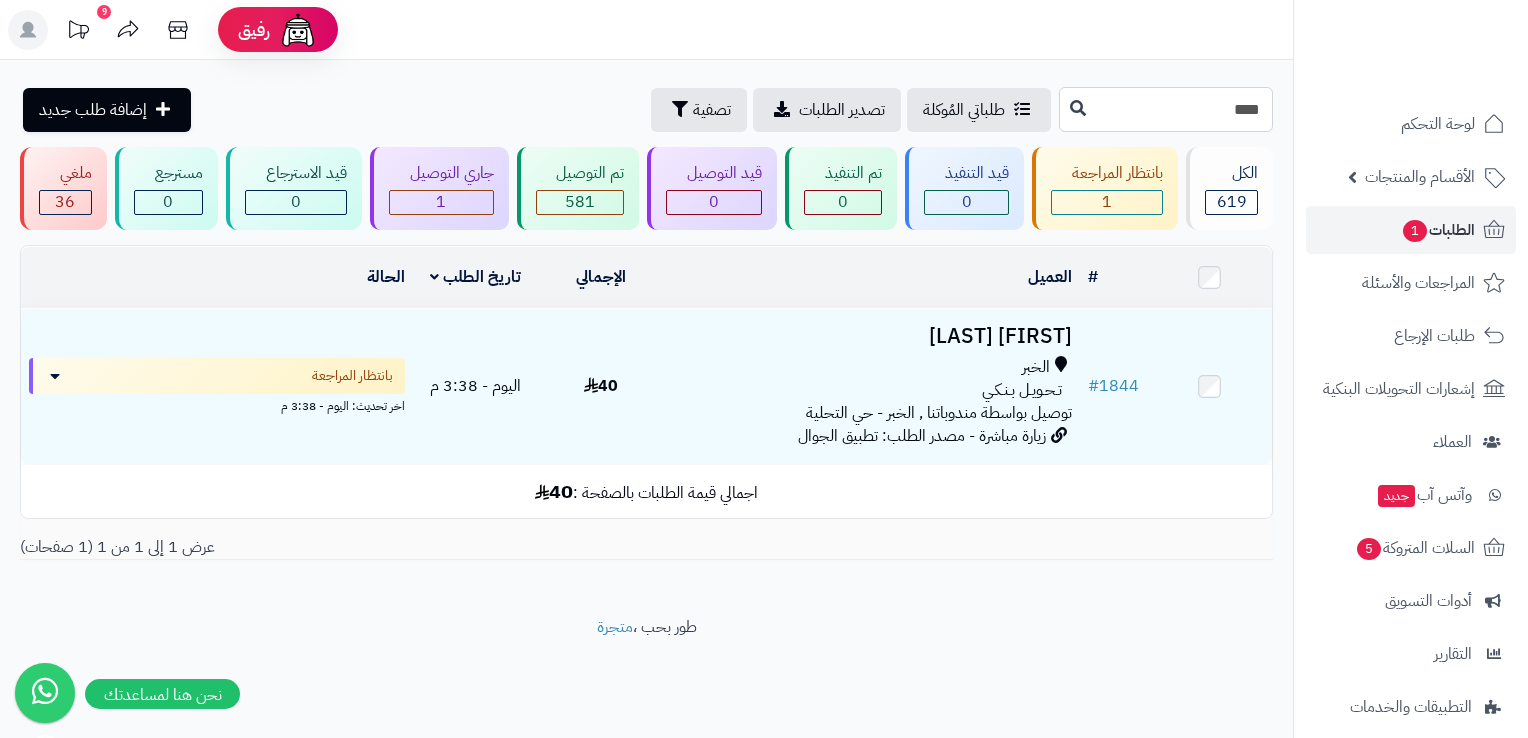 type on "****" 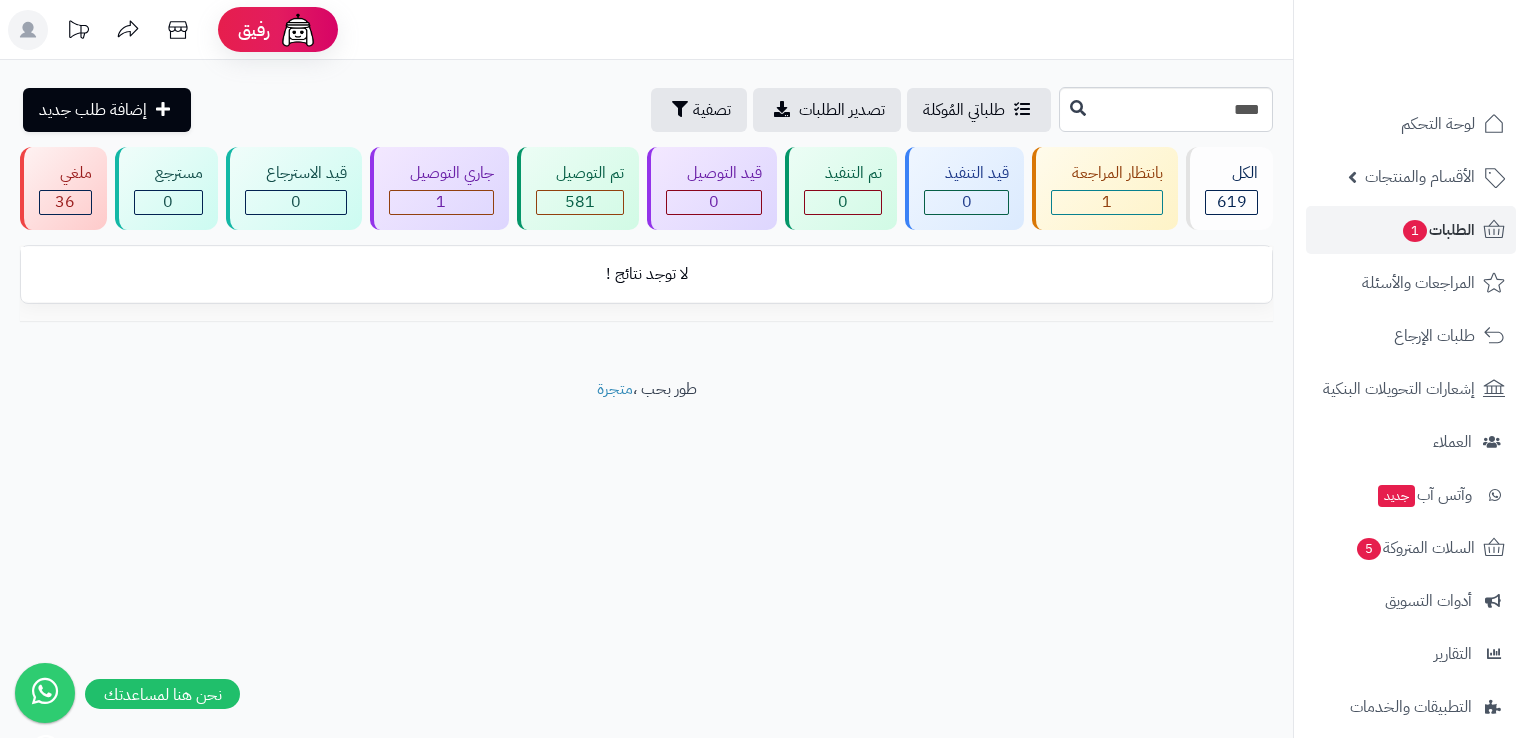 scroll, scrollTop: 0, scrollLeft: 0, axis: both 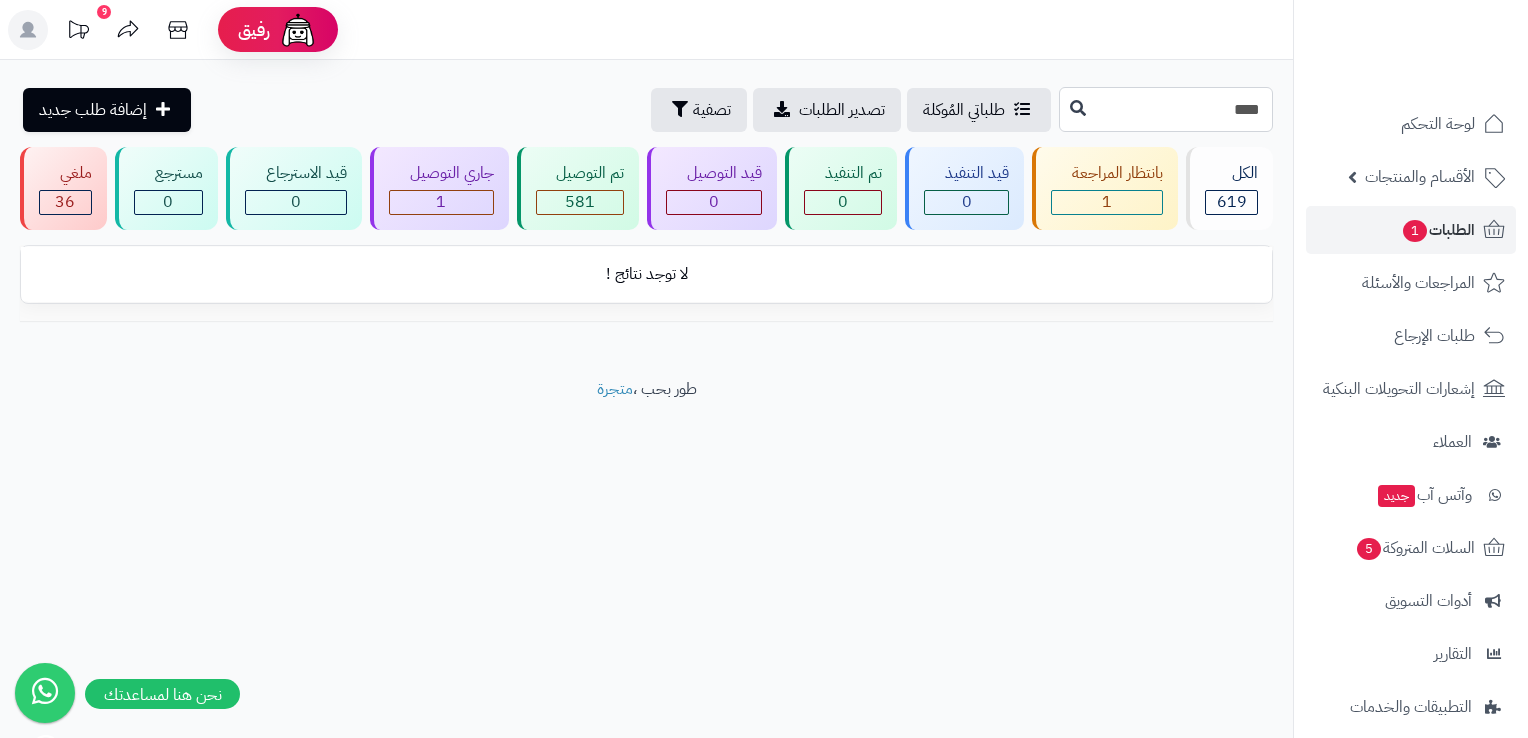click on "****" at bounding box center [1166, 109] 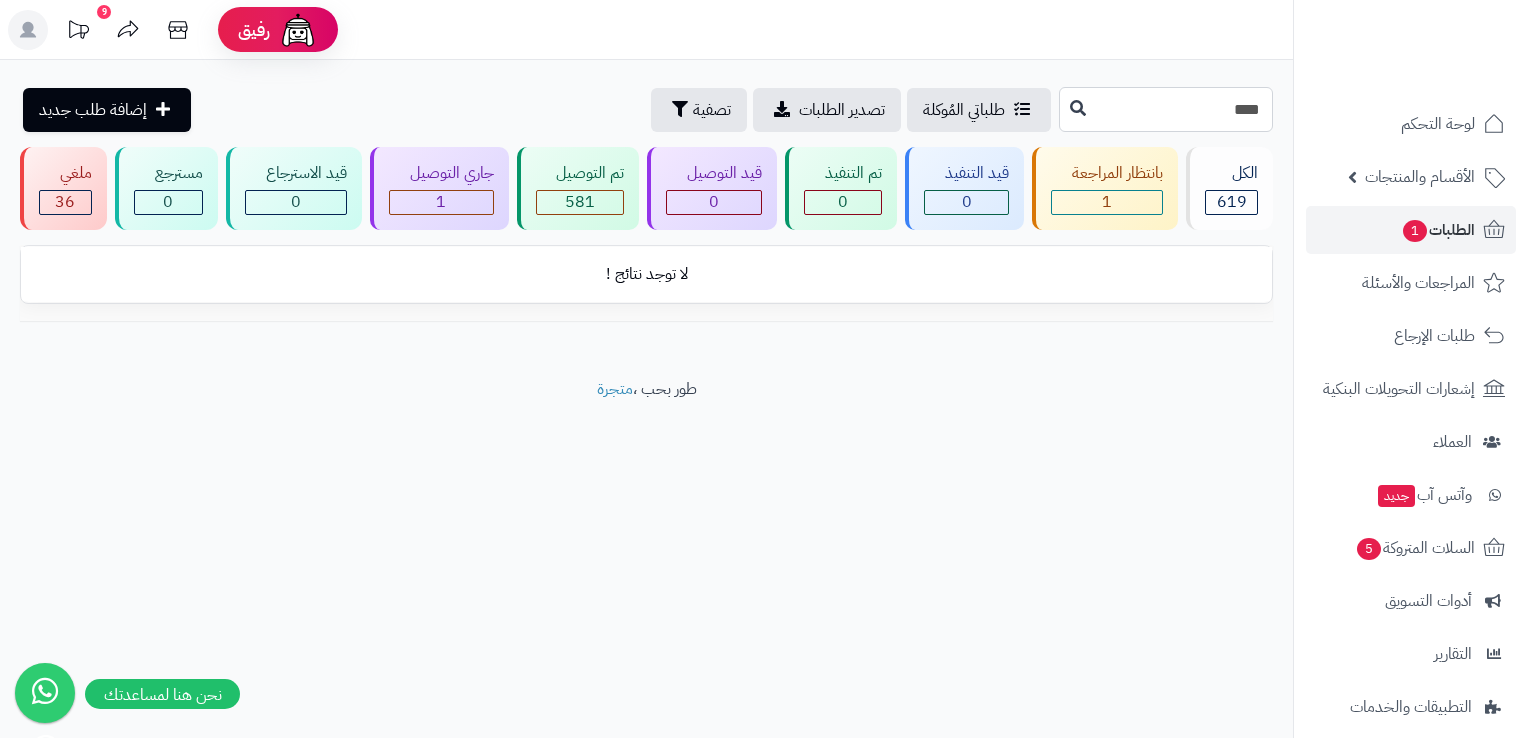 click on "****" at bounding box center (1166, 109) 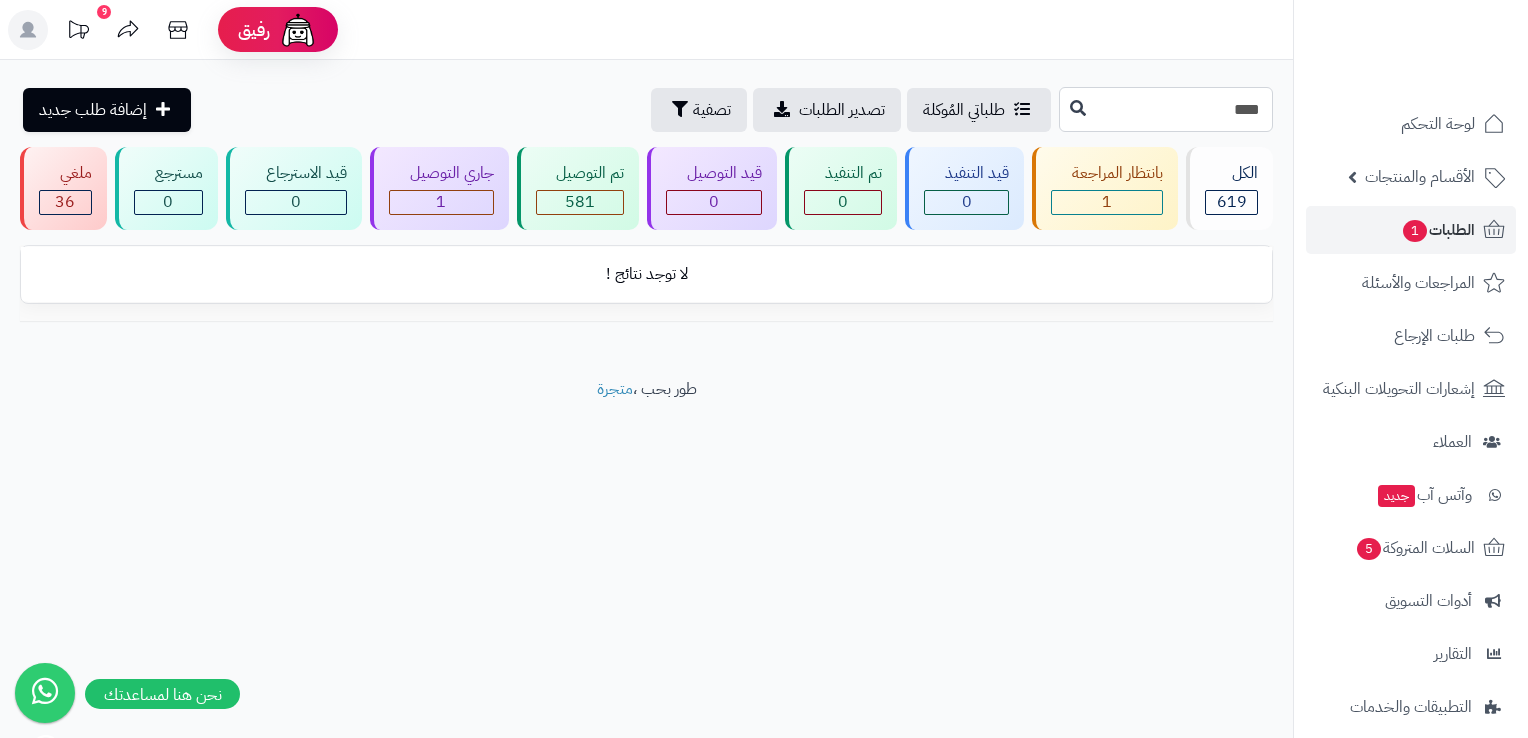type on "****" 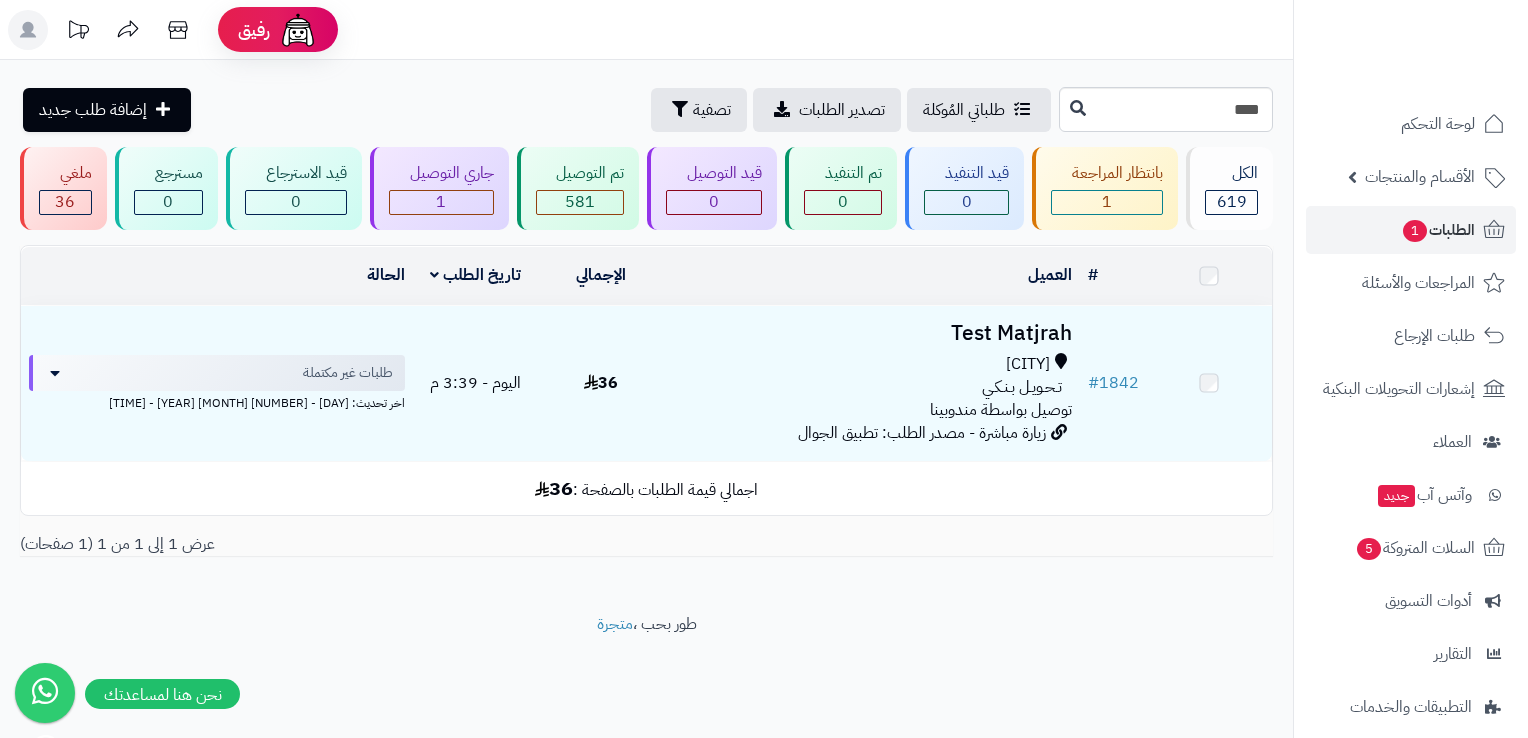 scroll, scrollTop: 0, scrollLeft: 0, axis: both 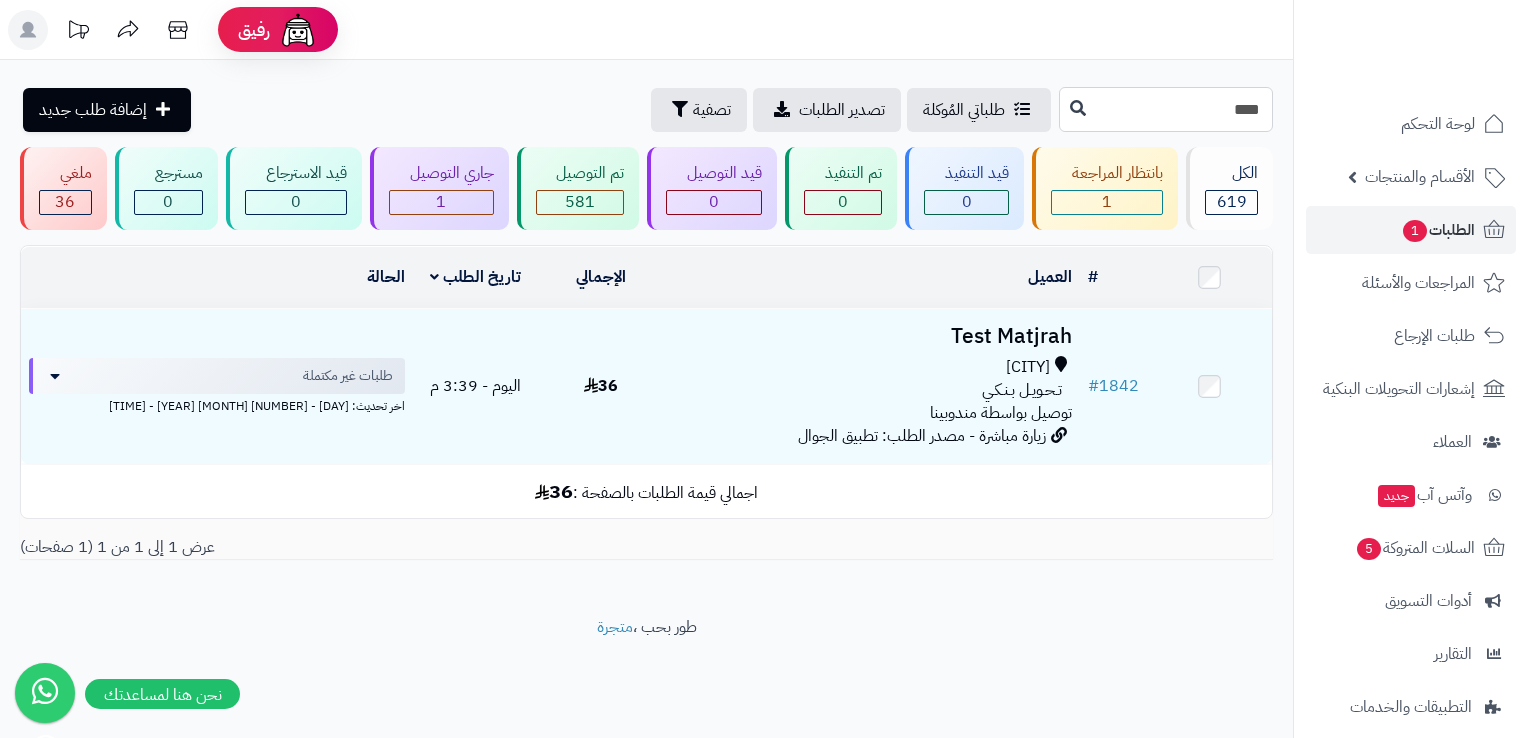 click on "****" at bounding box center (1166, 109) 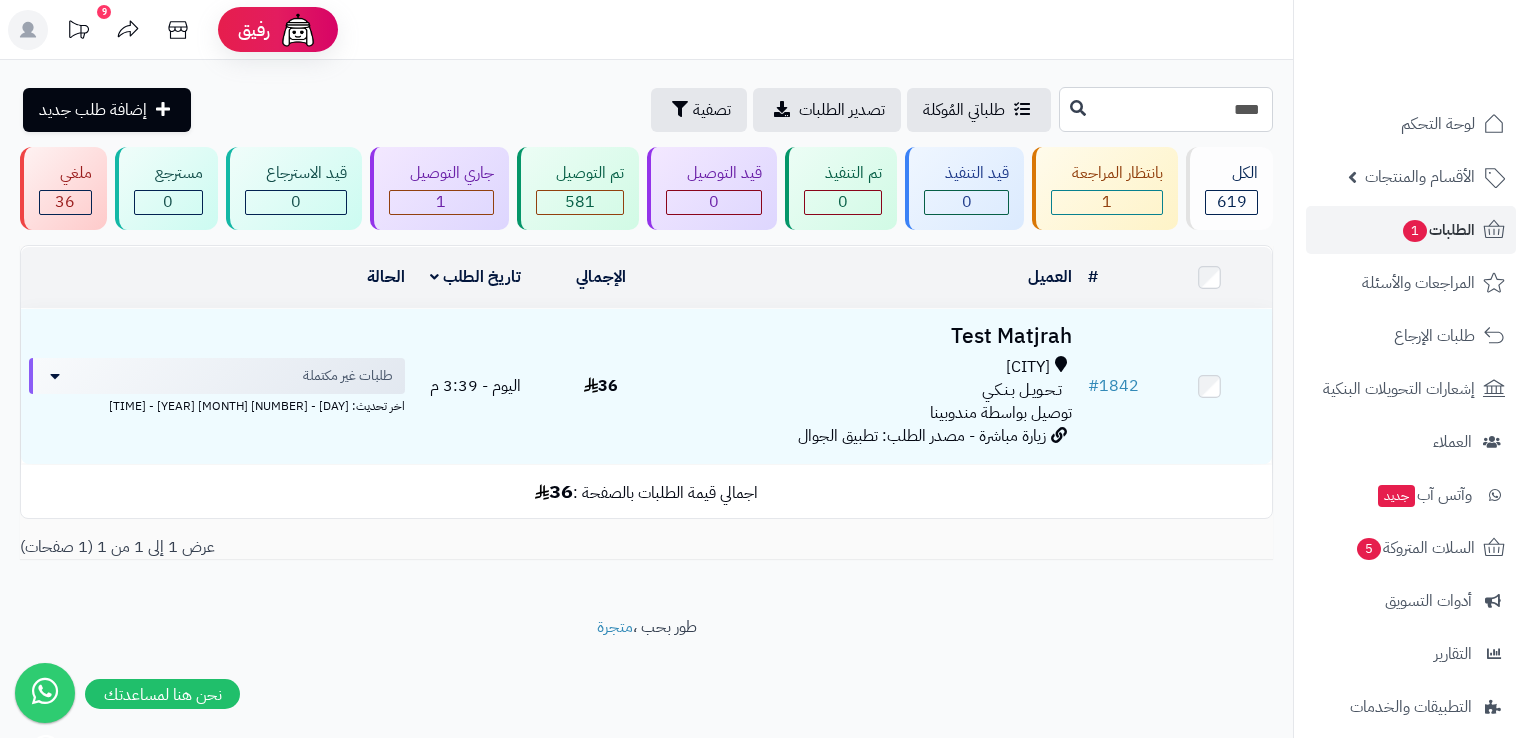 click on "****" at bounding box center [1166, 109] 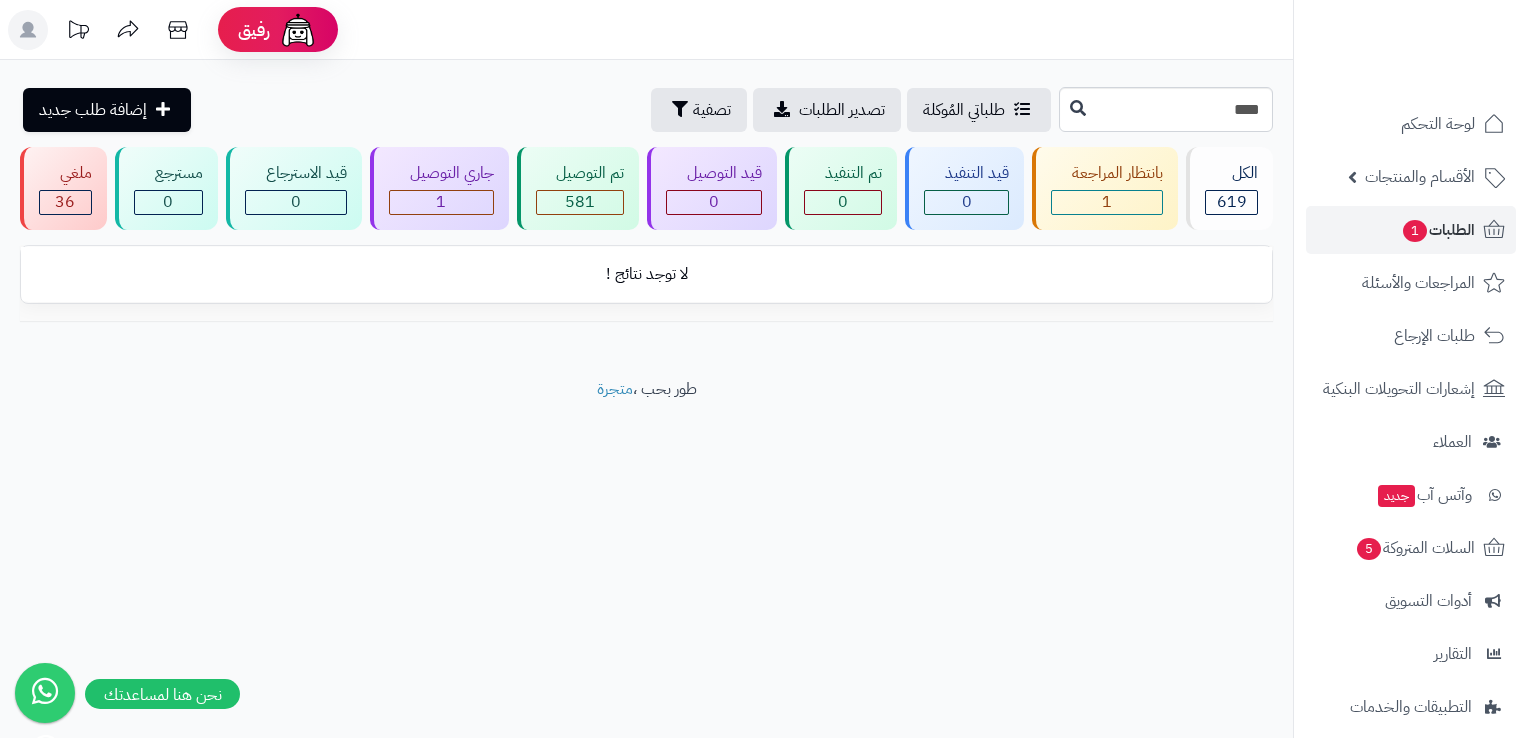 scroll, scrollTop: 0, scrollLeft: 0, axis: both 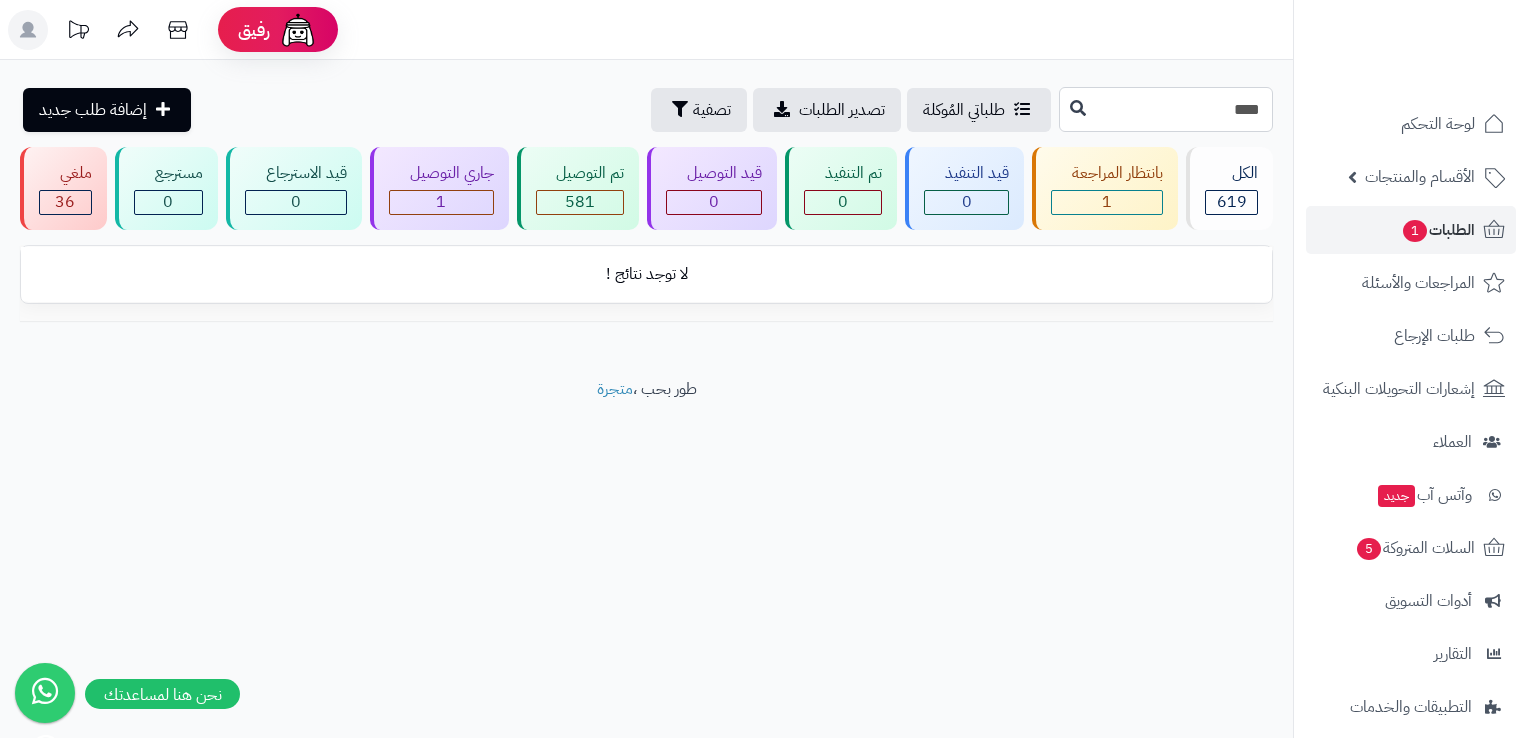 click on "****" at bounding box center [1166, 109] 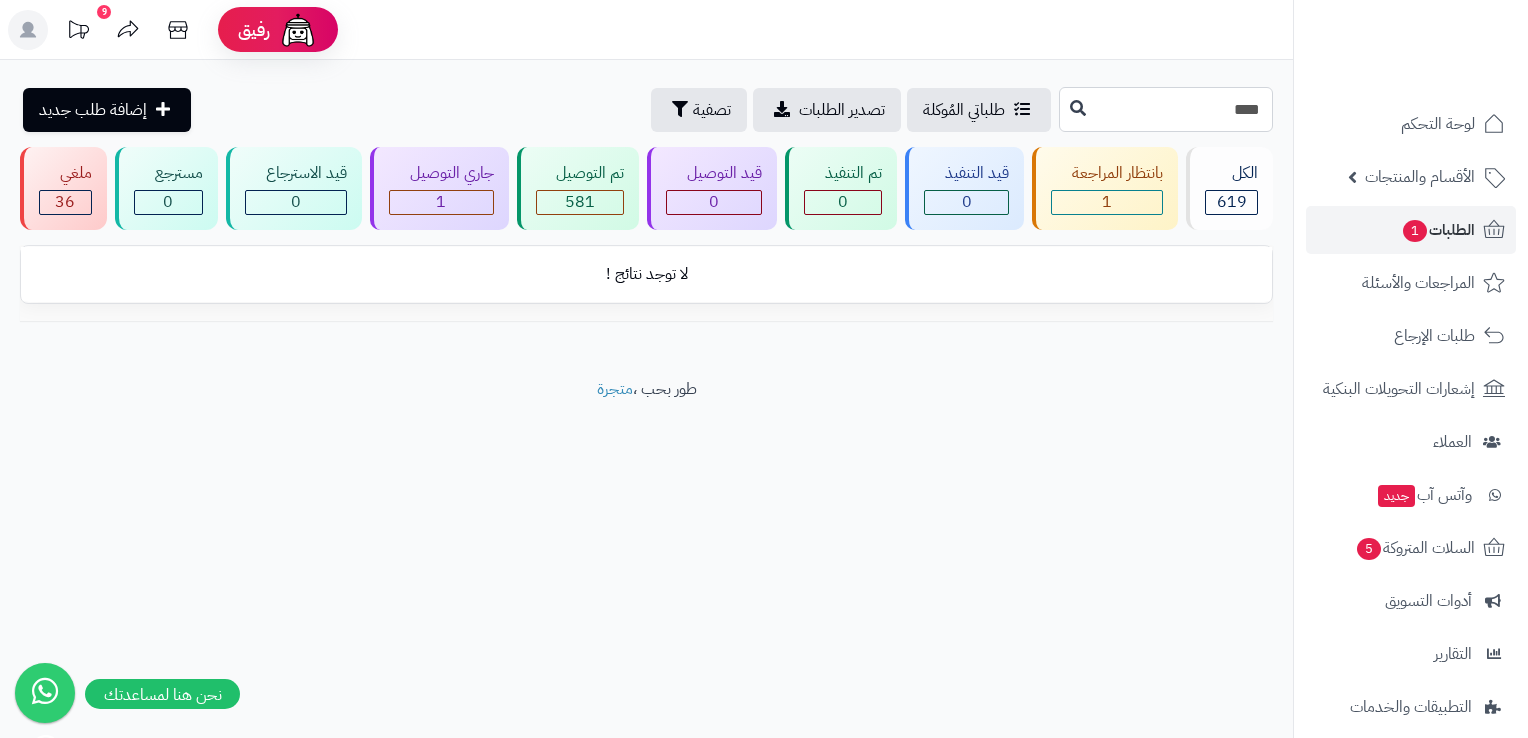 click on "****" at bounding box center [1166, 109] 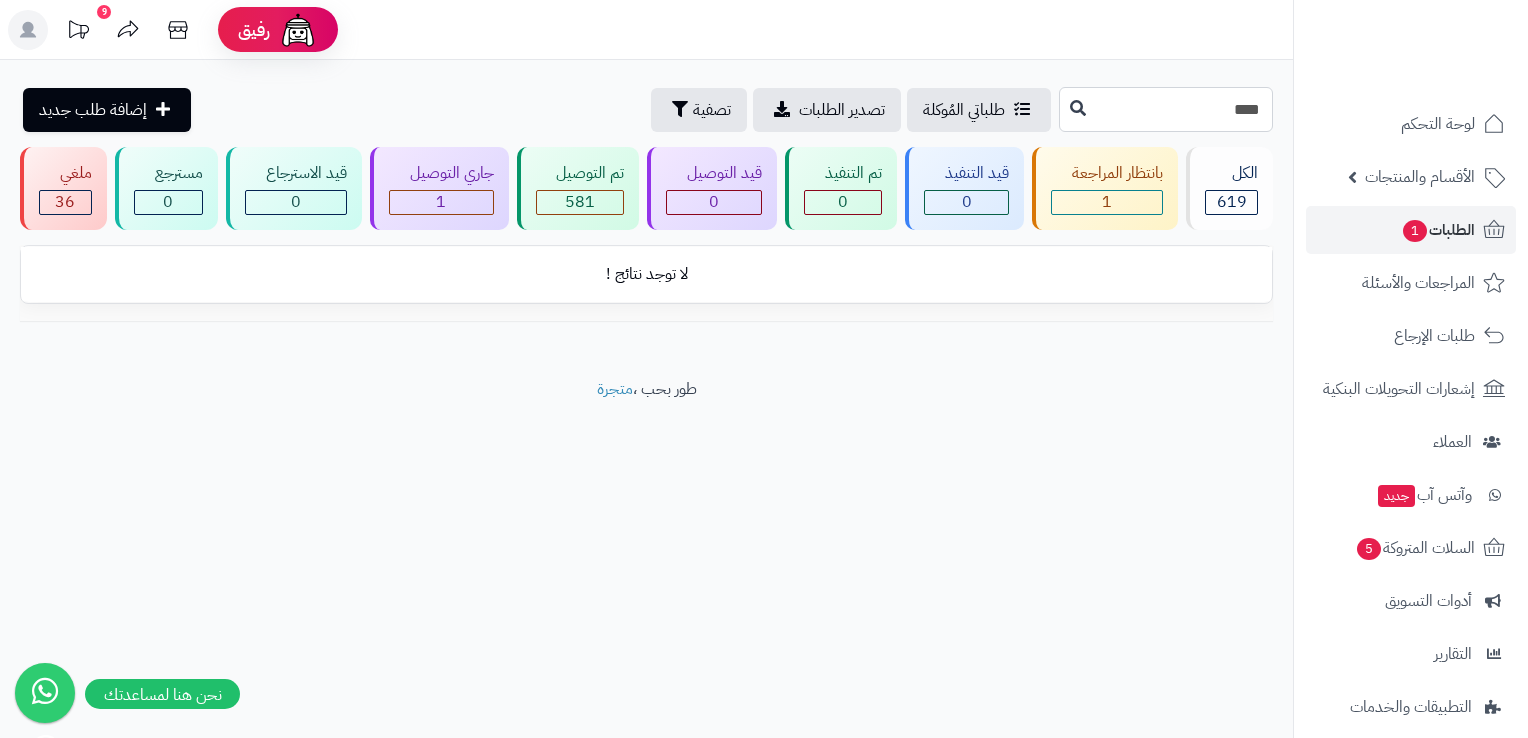 type on "****" 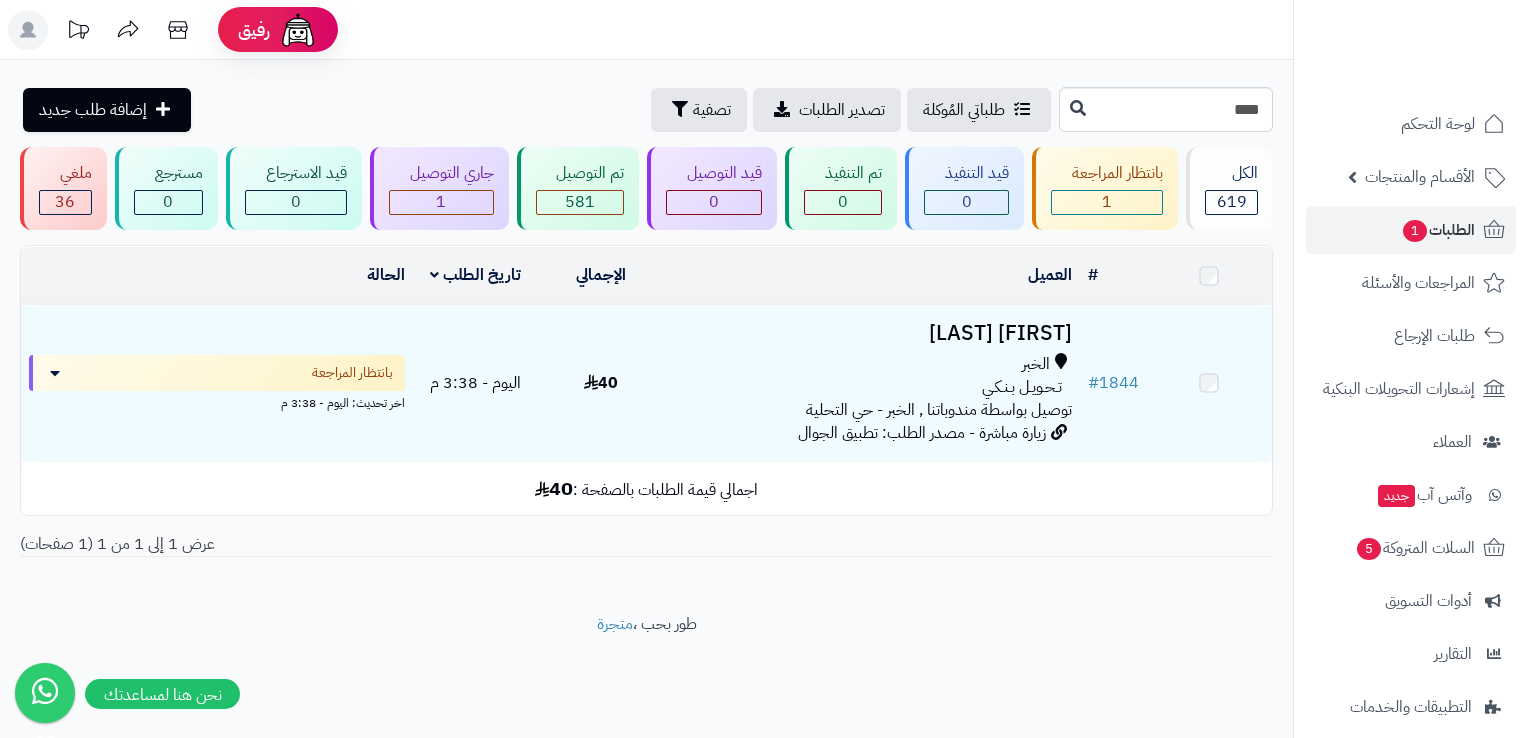 scroll, scrollTop: 0, scrollLeft: 0, axis: both 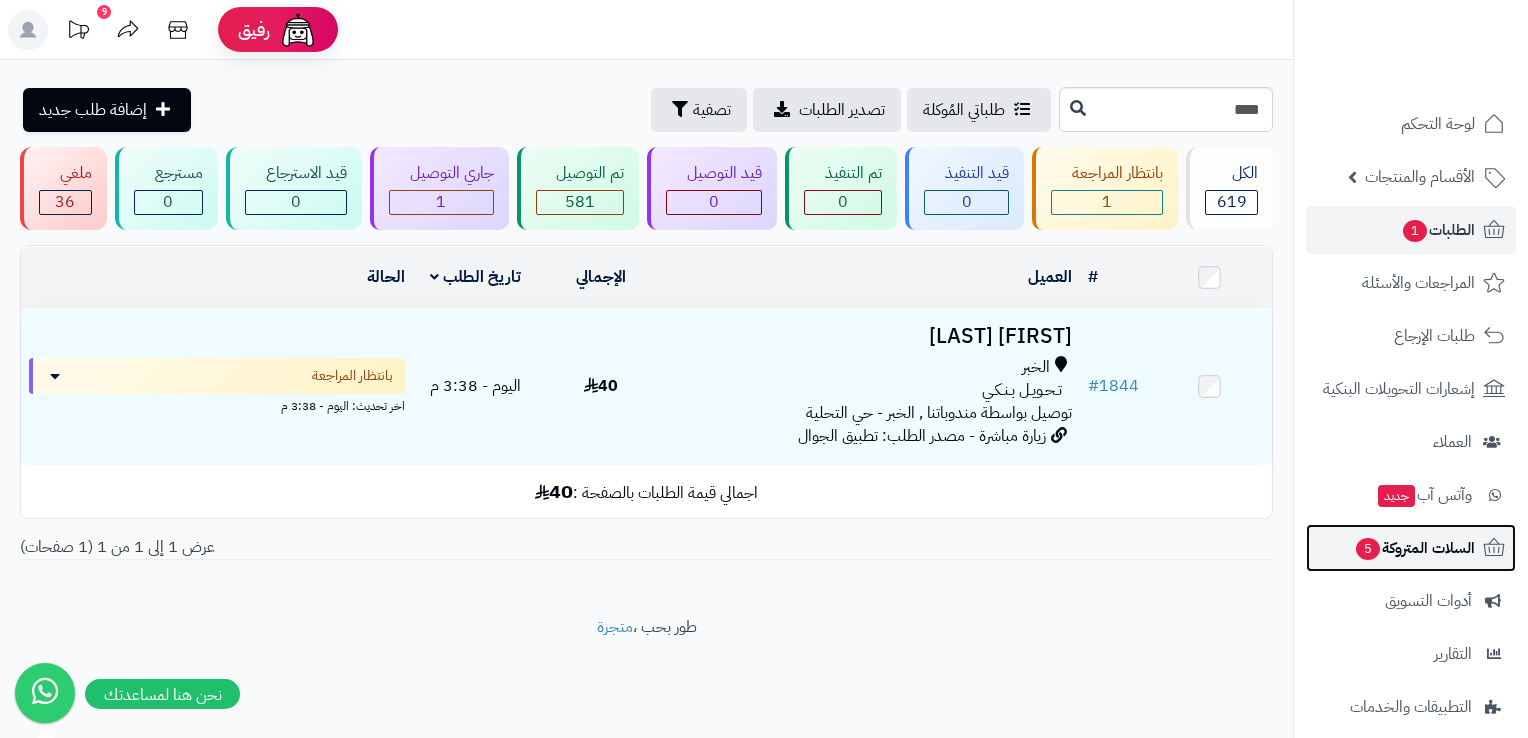 click on "السلات المتروكة  5" at bounding box center (1414, 548) 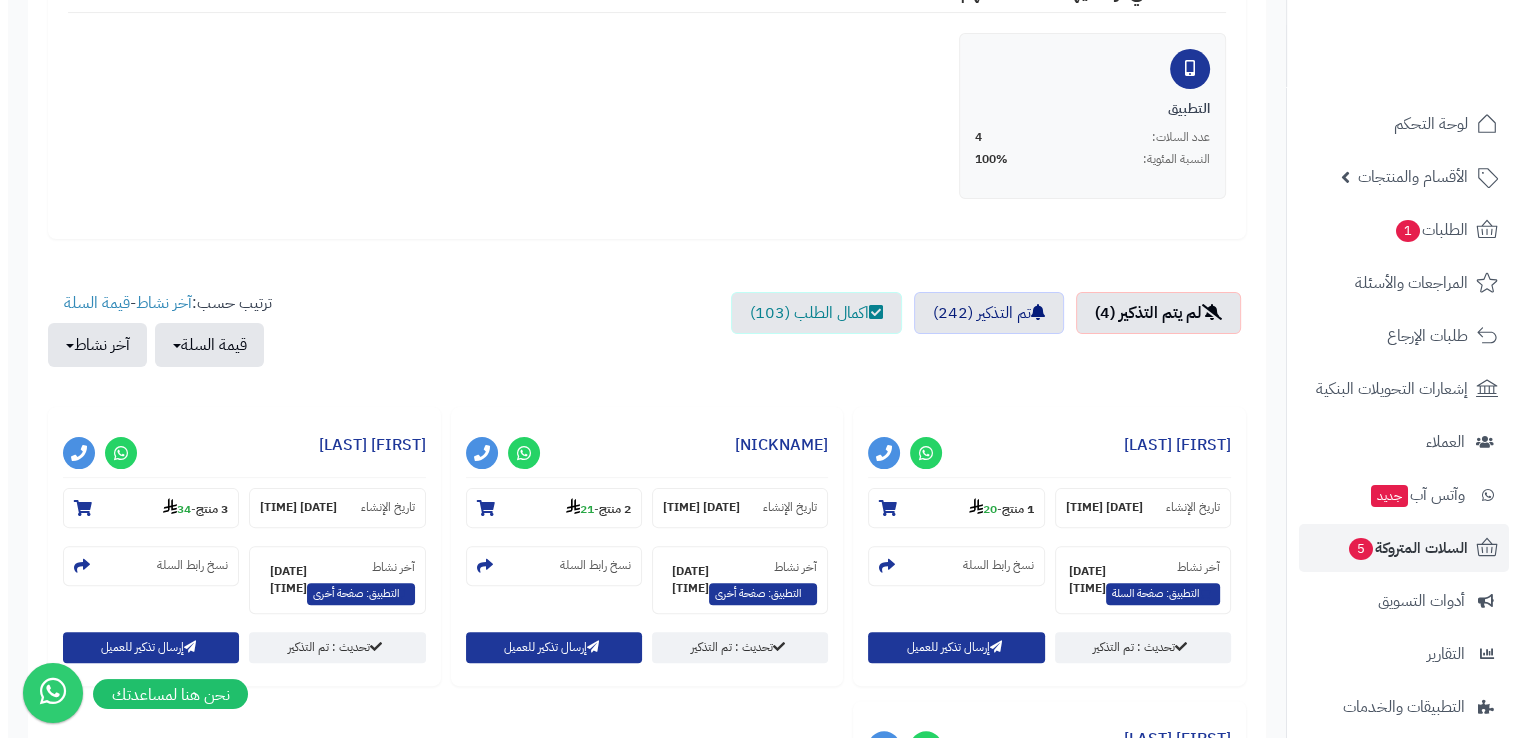 scroll, scrollTop: 600, scrollLeft: 0, axis: vertical 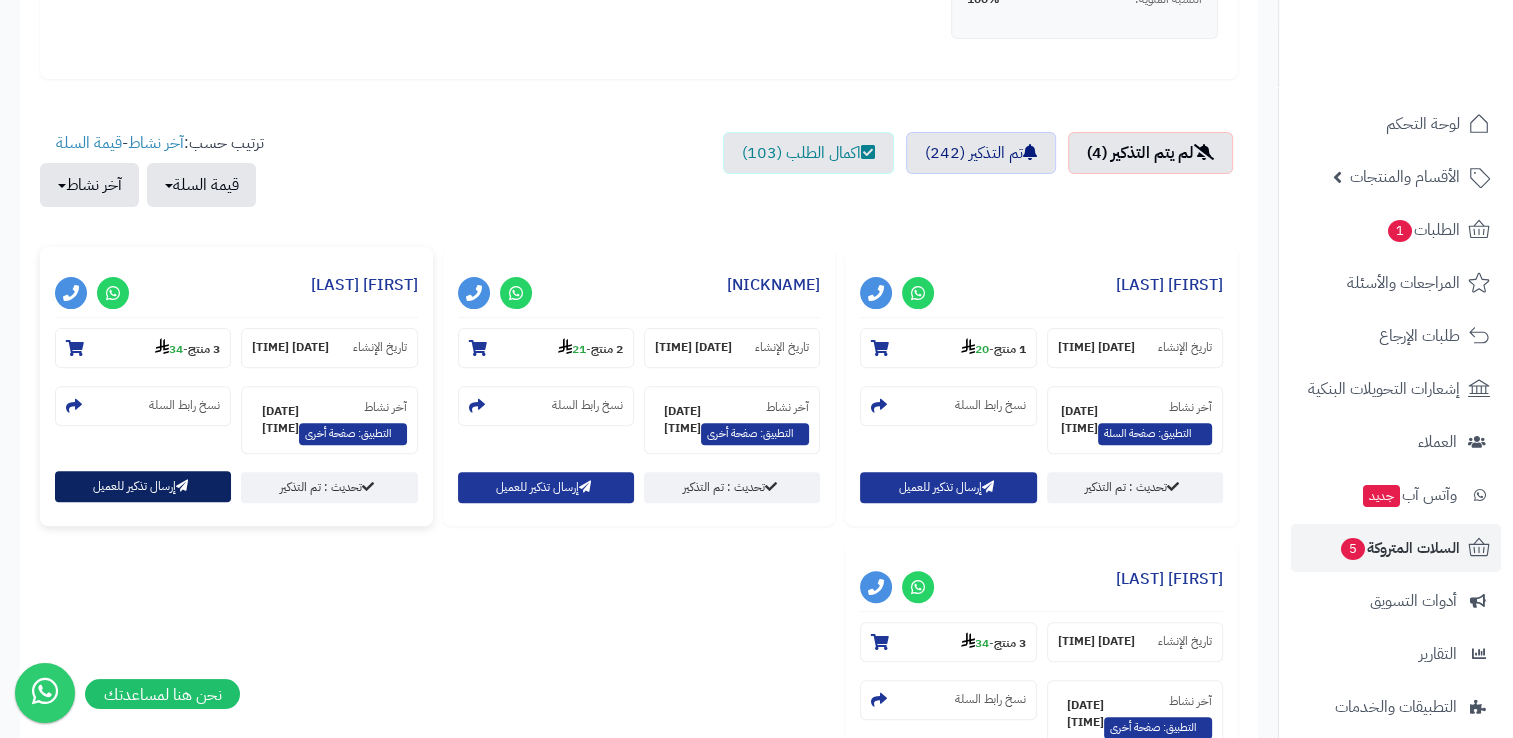 click on "إرسال تذكير للعميل" at bounding box center [143, 486] 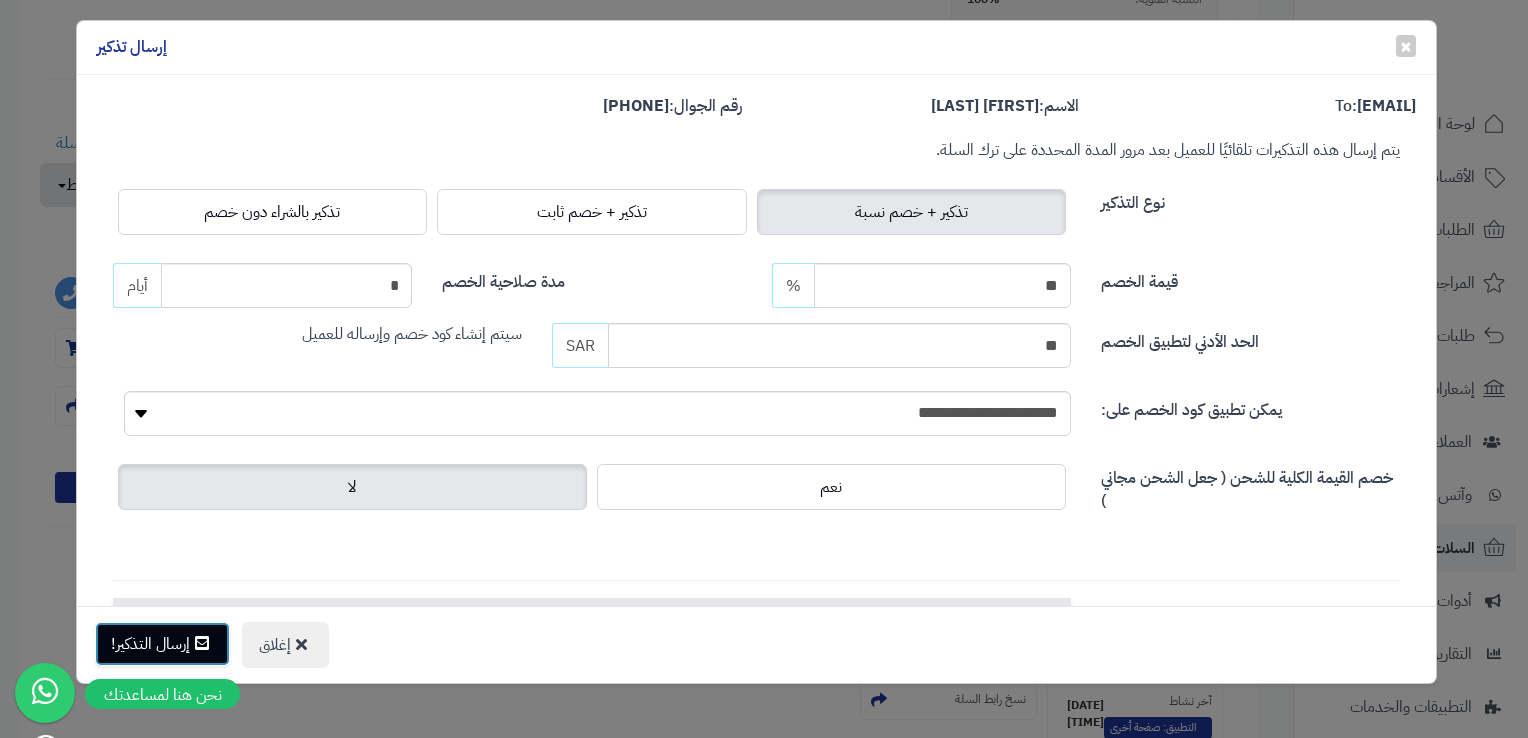 click on "إرسال التذكير!" at bounding box center (162, 644) 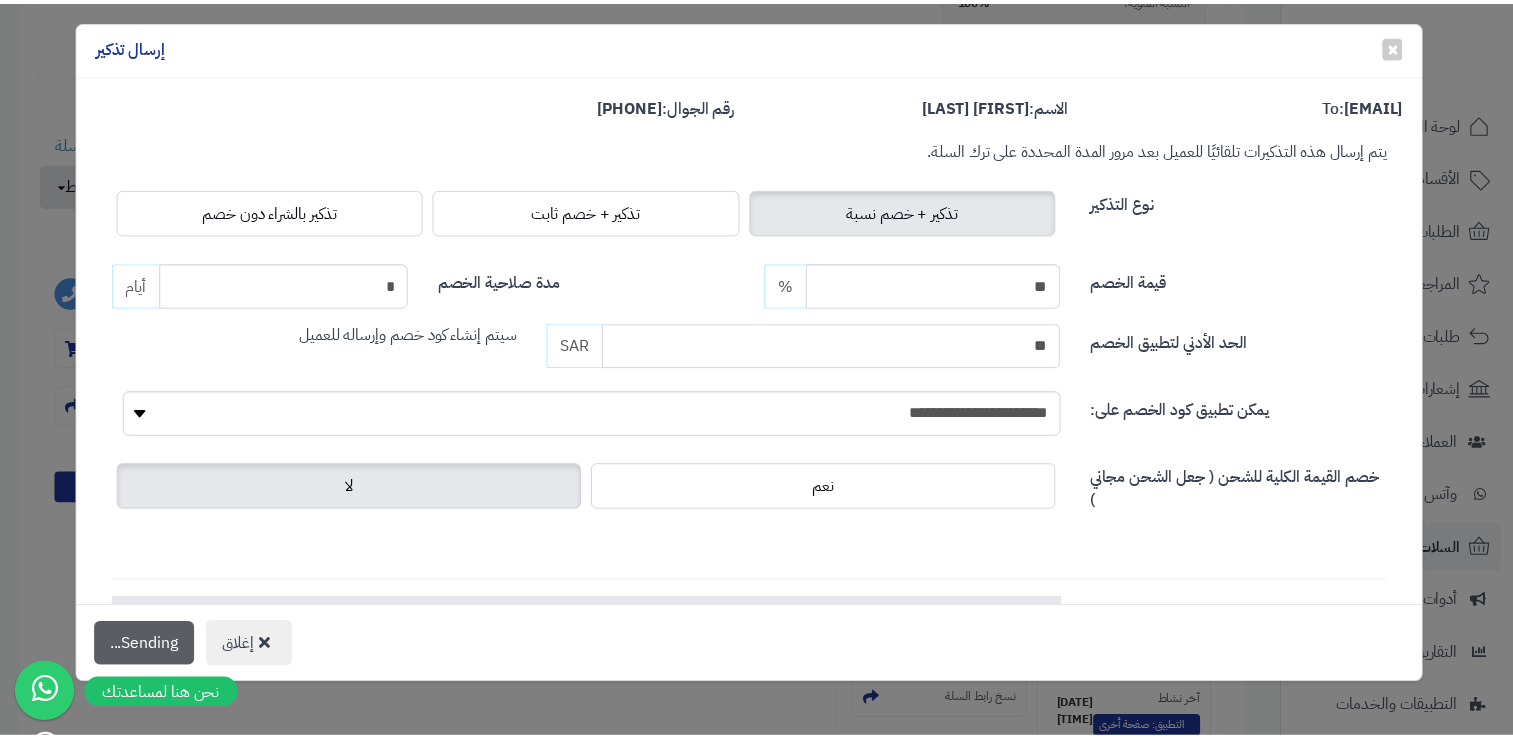 scroll, scrollTop: 664, scrollLeft: 0, axis: vertical 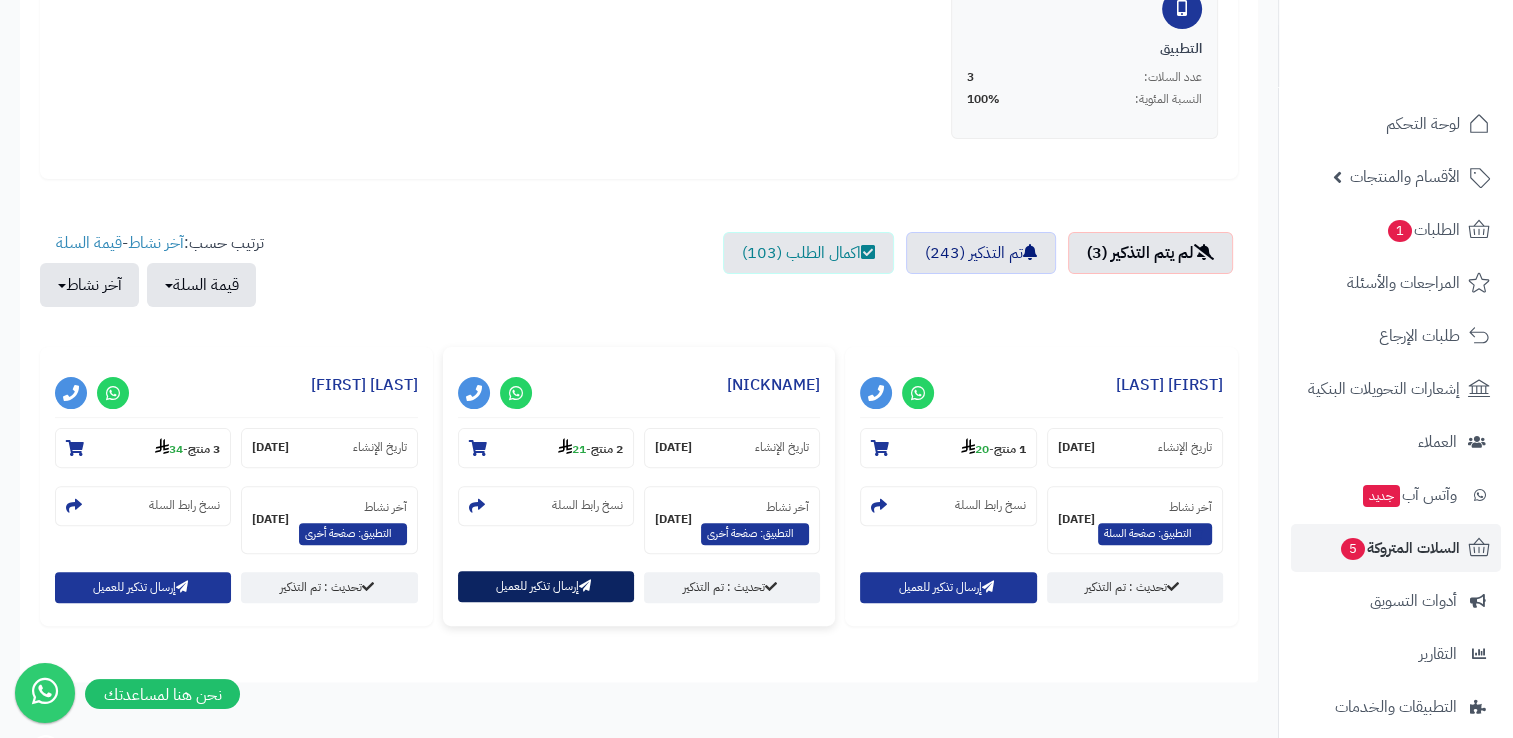 click on "إرسال تذكير للعميل" at bounding box center [546, 586] 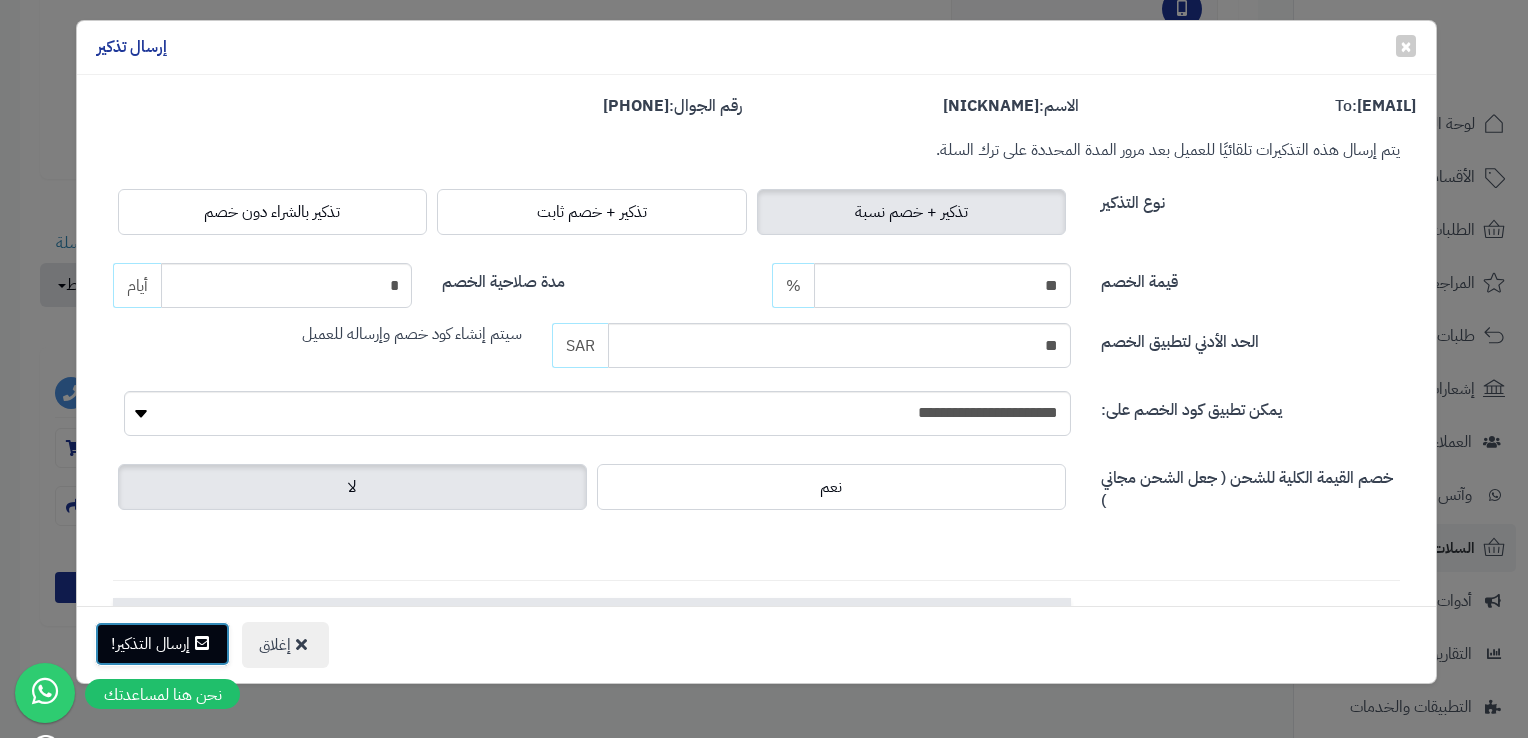 click at bounding box center (202, 643) 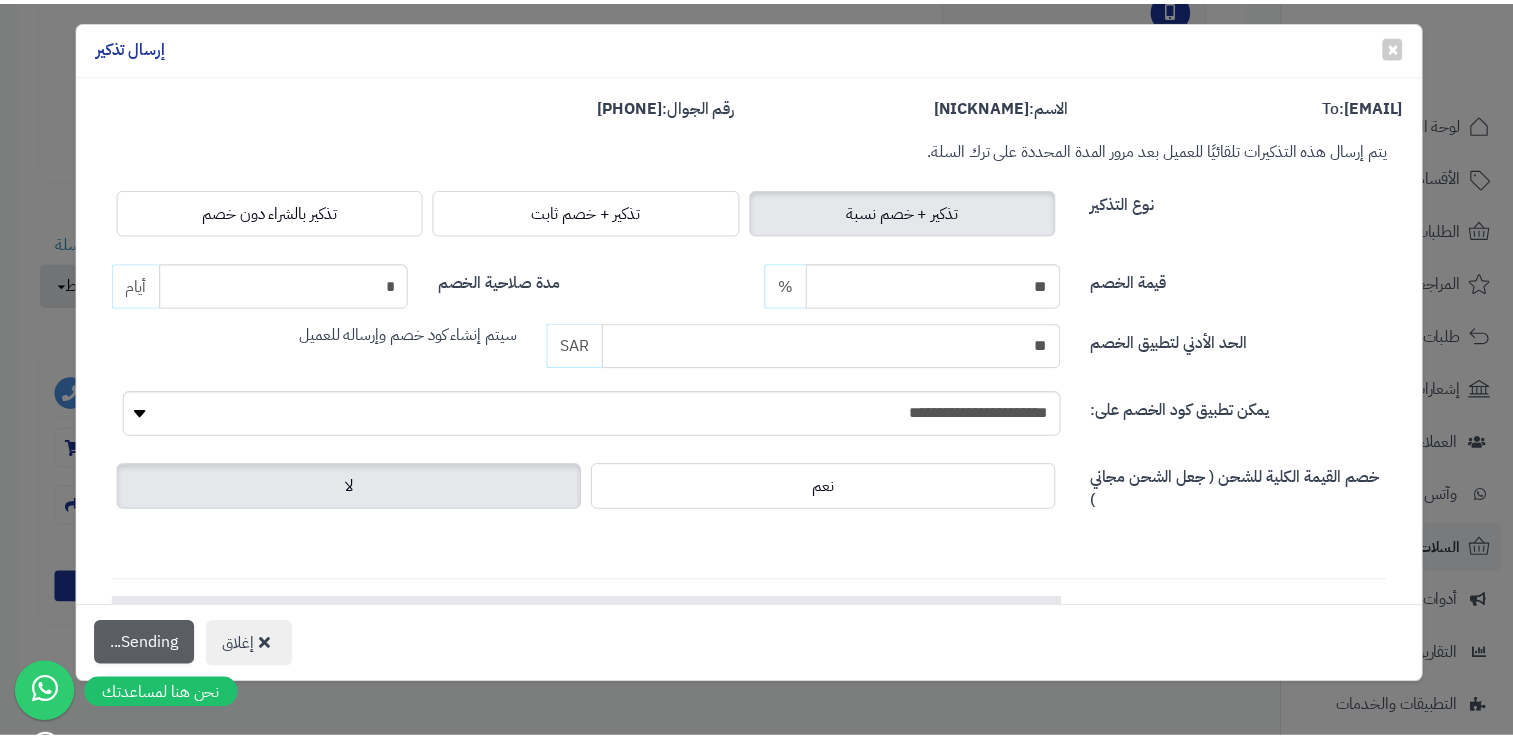 scroll, scrollTop: 564, scrollLeft: 0, axis: vertical 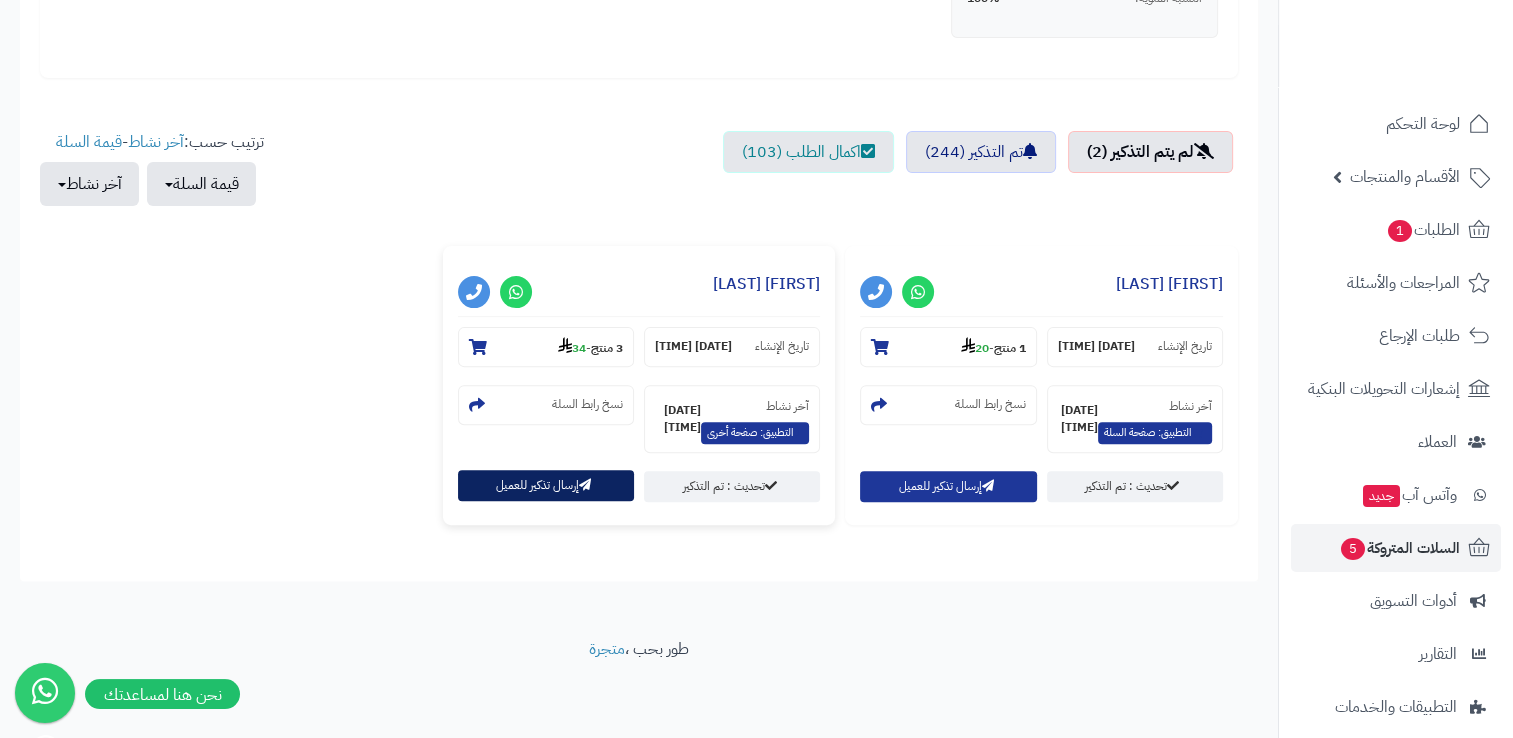 click on "إرسال تذكير للعميل" at bounding box center (546, 485) 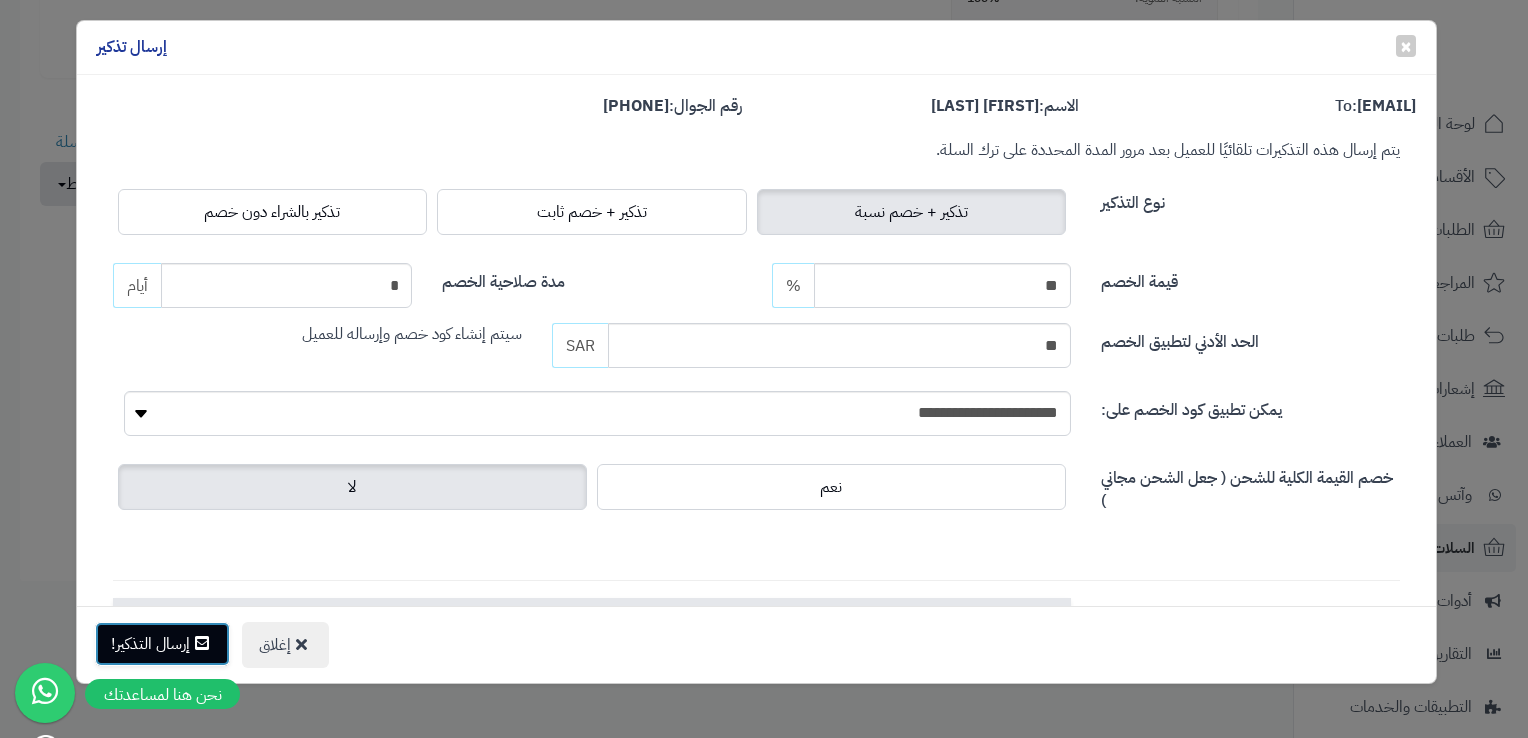 click on "إرسال التذكير!" at bounding box center [162, 644] 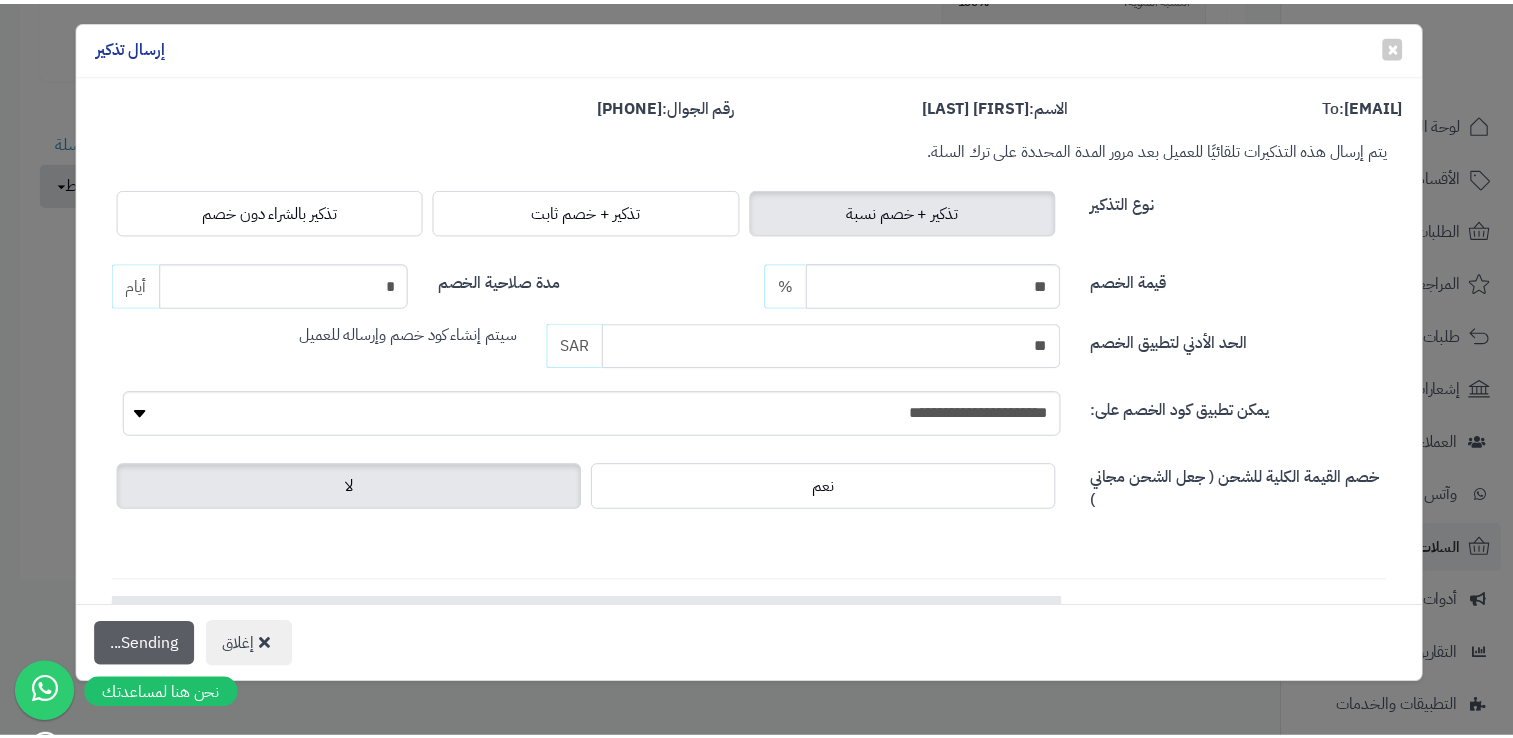 scroll, scrollTop: 665, scrollLeft: 0, axis: vertical 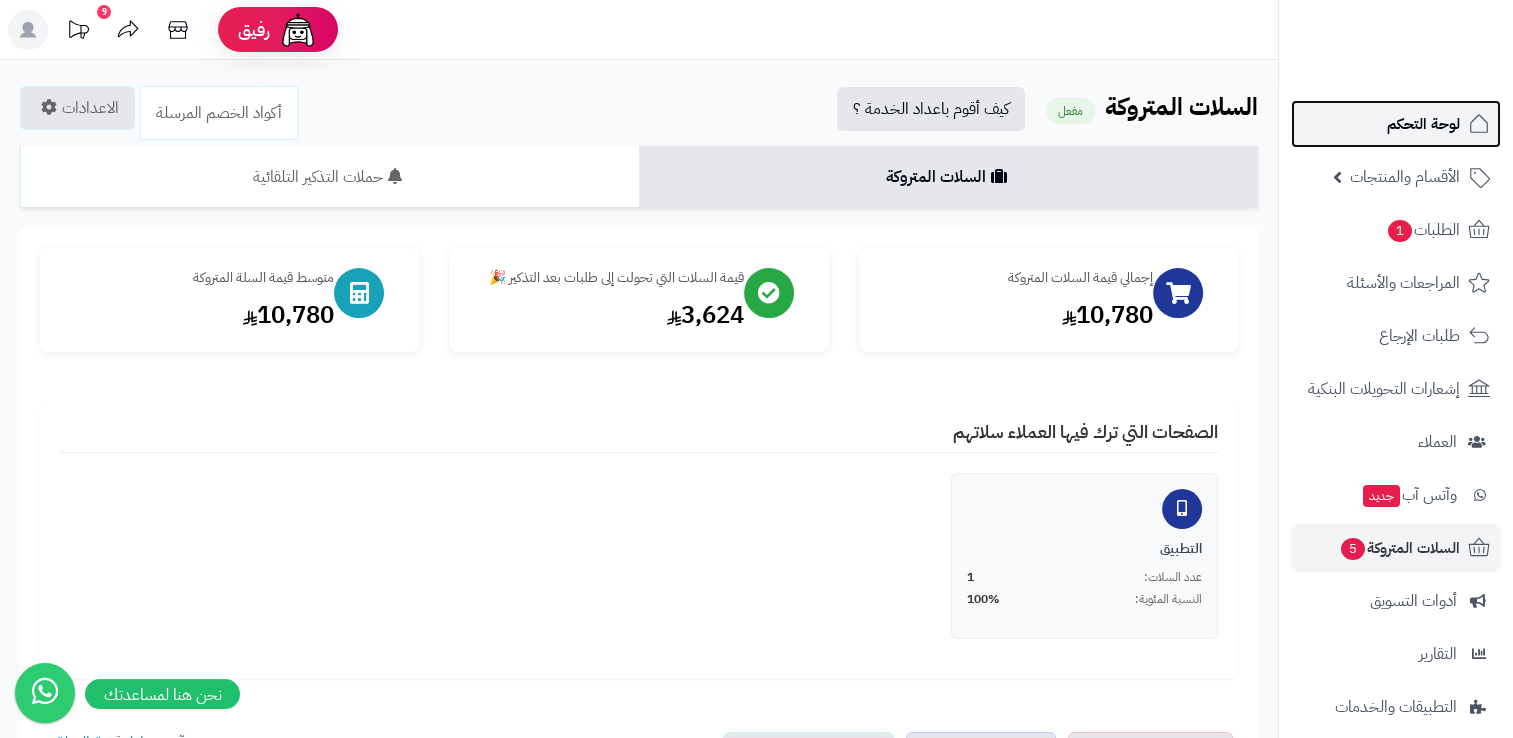 click on "لوحة التحكم" at bounding box center (1423, 124) 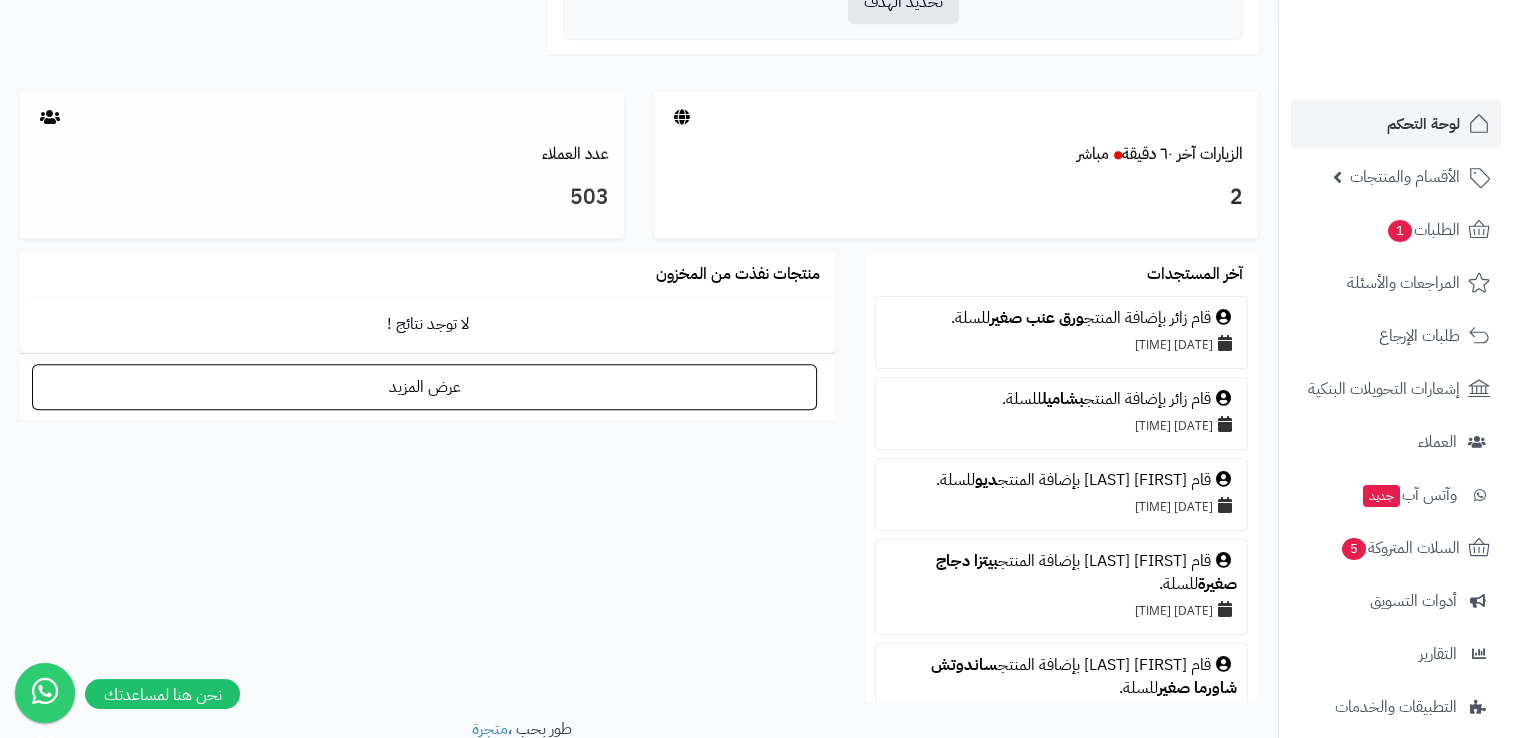 scroll, scrollTop: 1092, scrollLeft: 0, axis: vertical 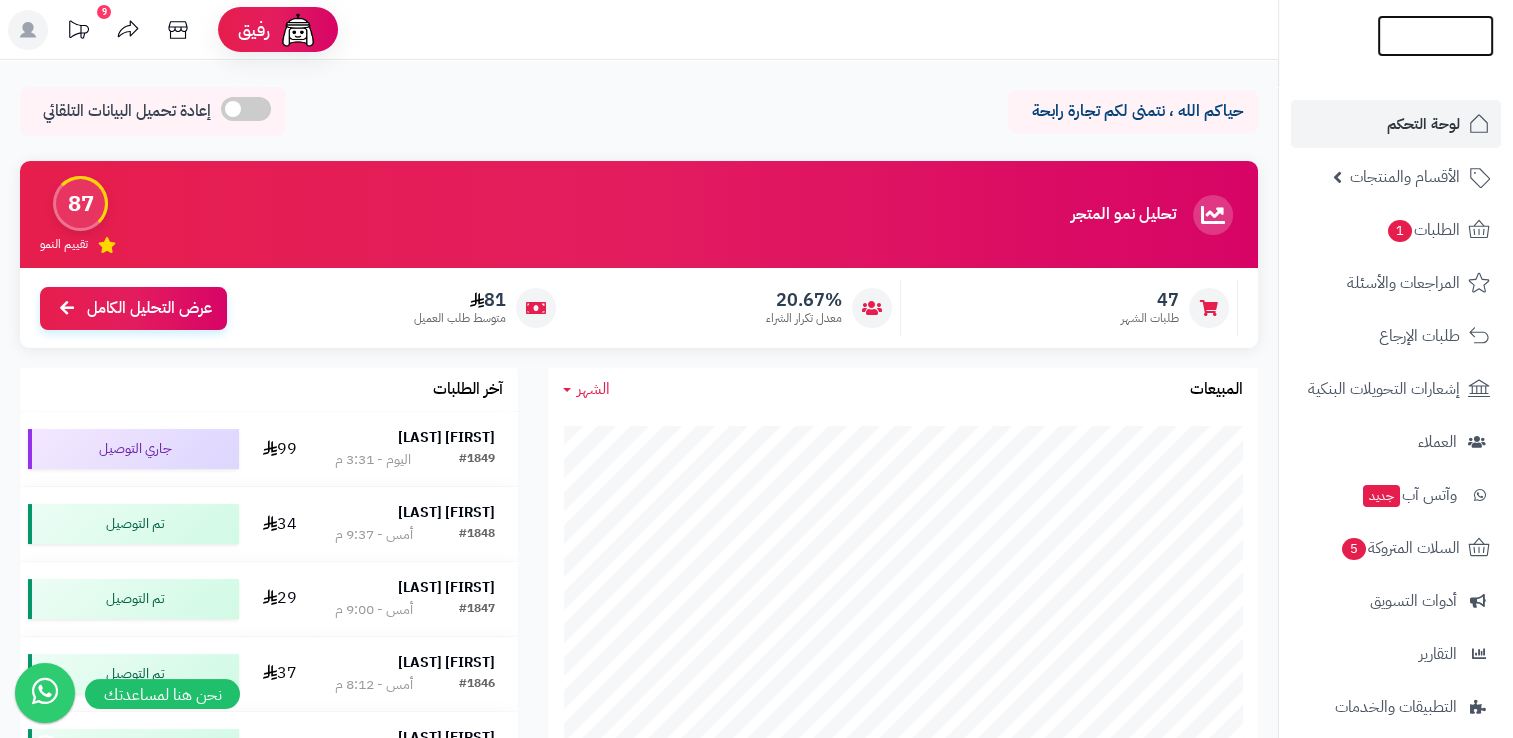 click at bounding box center [1435, 74] 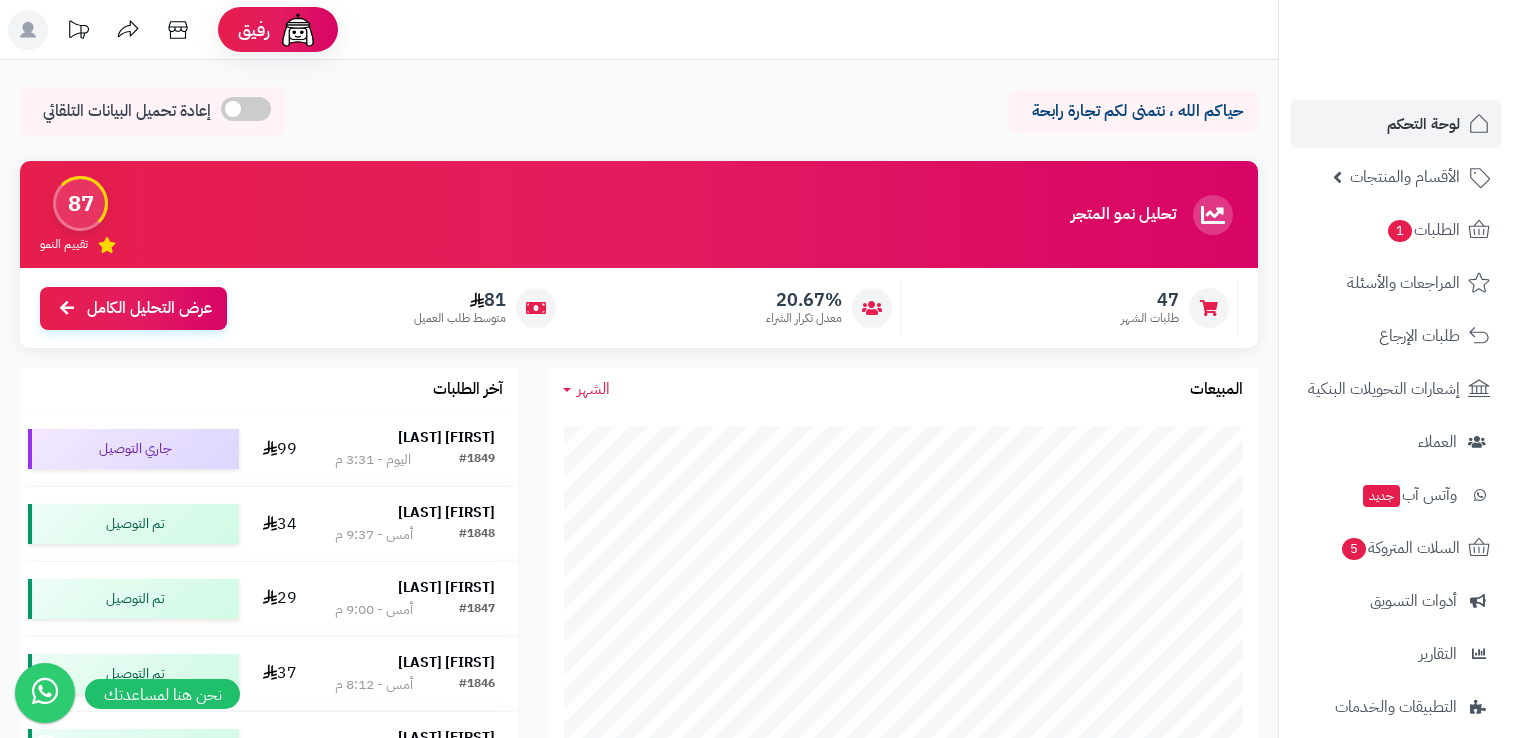 scroll, scrollTop: 0, scrollLeft: 0, axis: both 